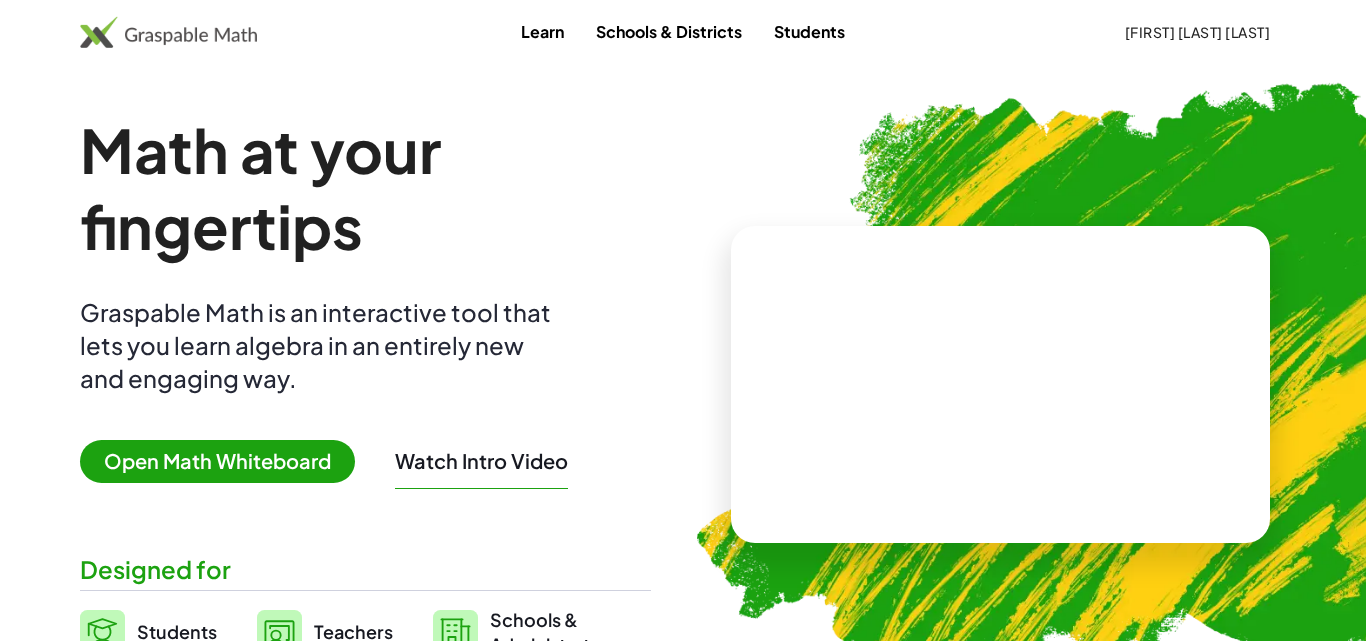 scroll, scrollTop: 0, scrollLeft: 0, axis: both 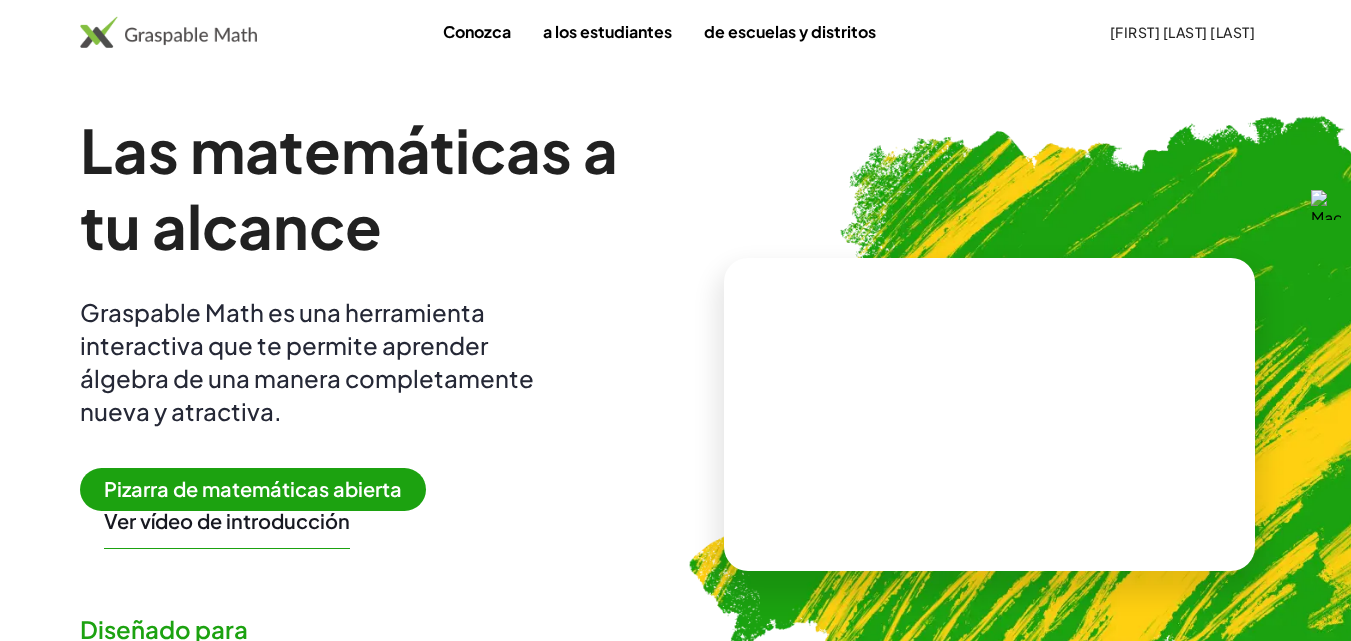 click on "Pizarra de matemáticas abierta" at bounding box center (253, 488) 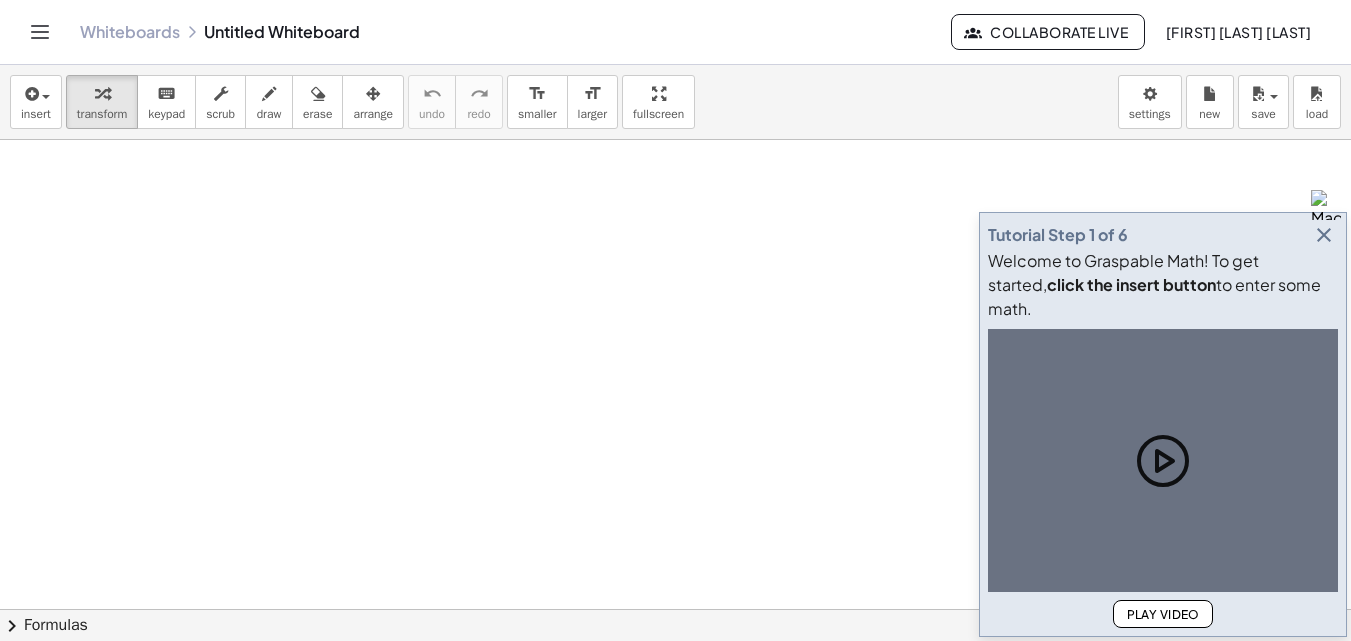 click at bounding box center [1324, 235] 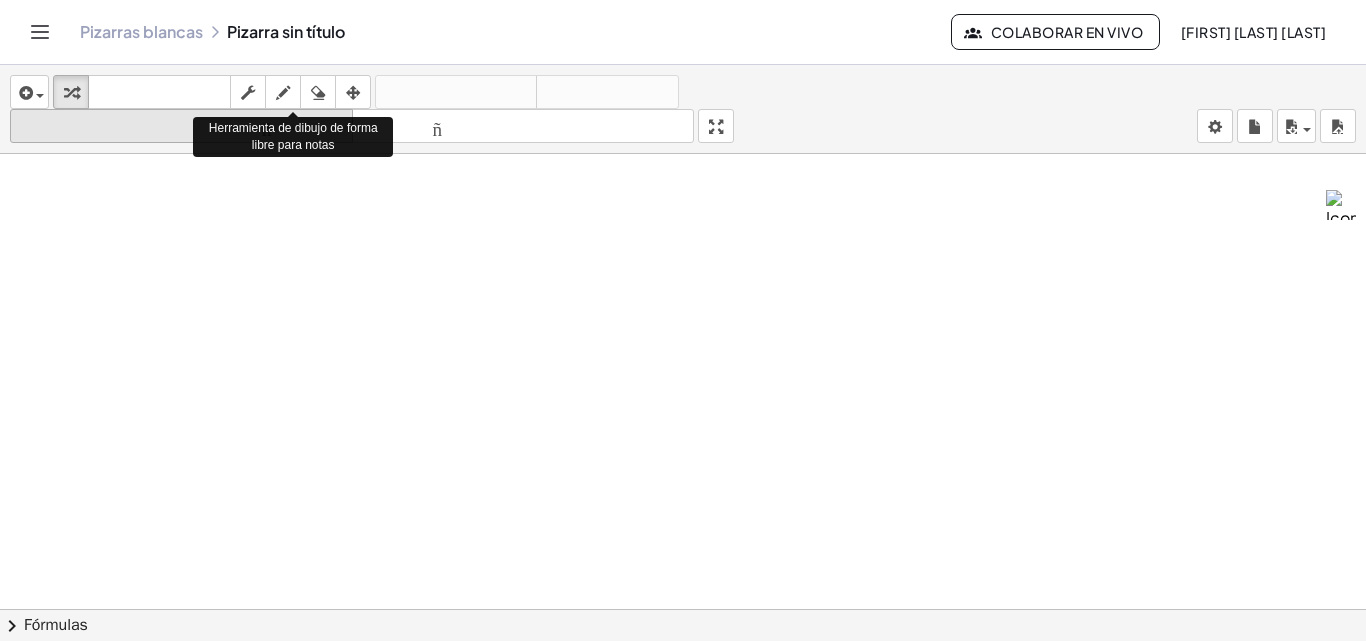 drag, startPoint x: 283, startPoint y: 93, endPoint x: 269, endPoint y: 109, distance: 21.260292 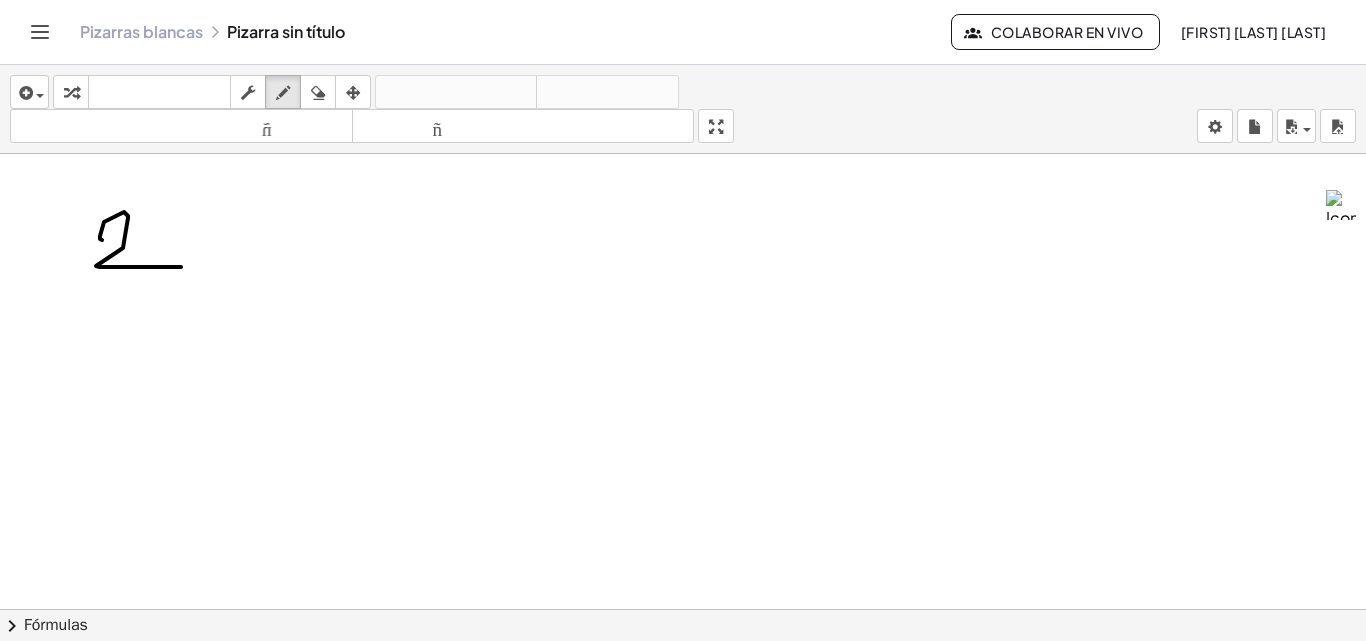 drag, startPoint x: 102, startPoint y: 240, endPoint x: 169, endPoint y: 246, distance: 67.26812 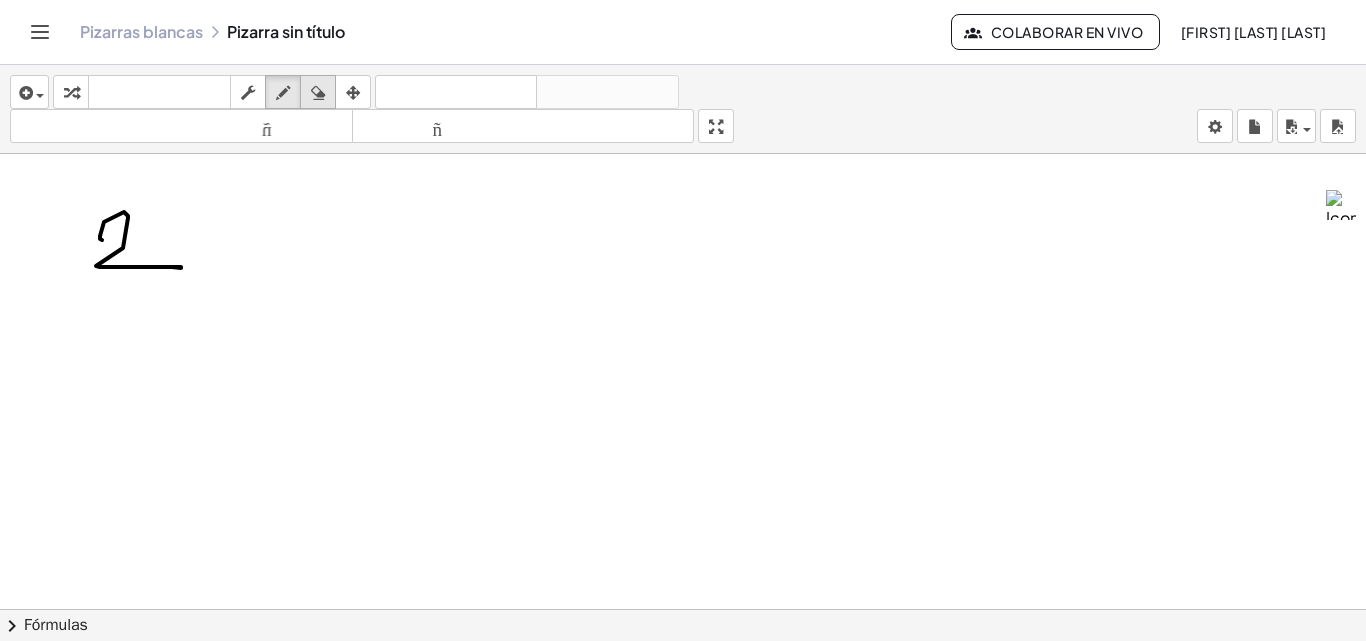 click at bounding box center (318, 93) 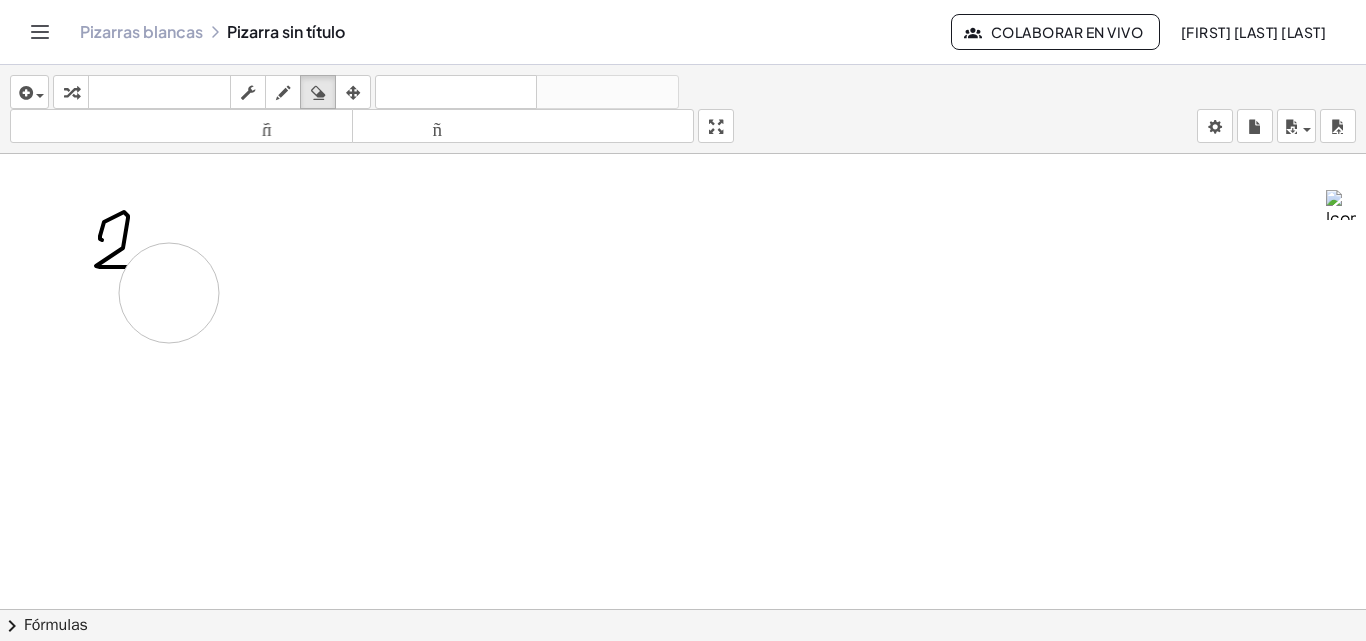 drag, startPoint x: 182, startPoint y: 310, endPoint x: 295, endPoint y: 180, distance: 172.24692 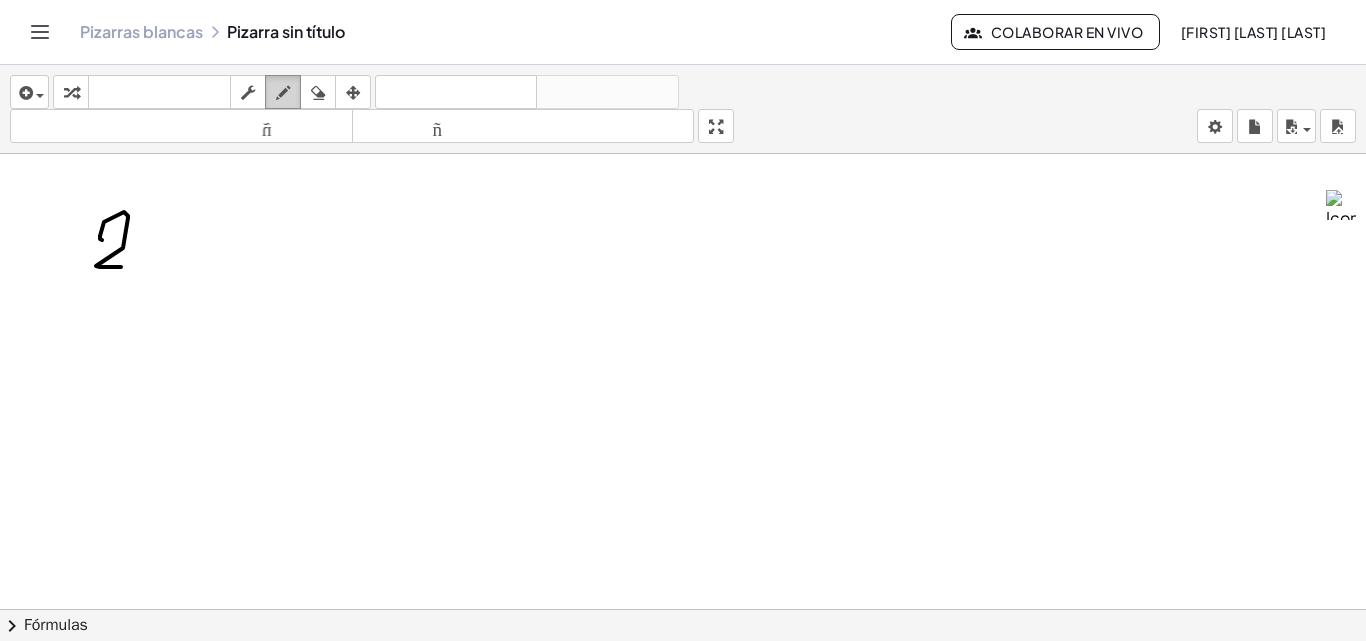 click at bounding box center [283, 93] 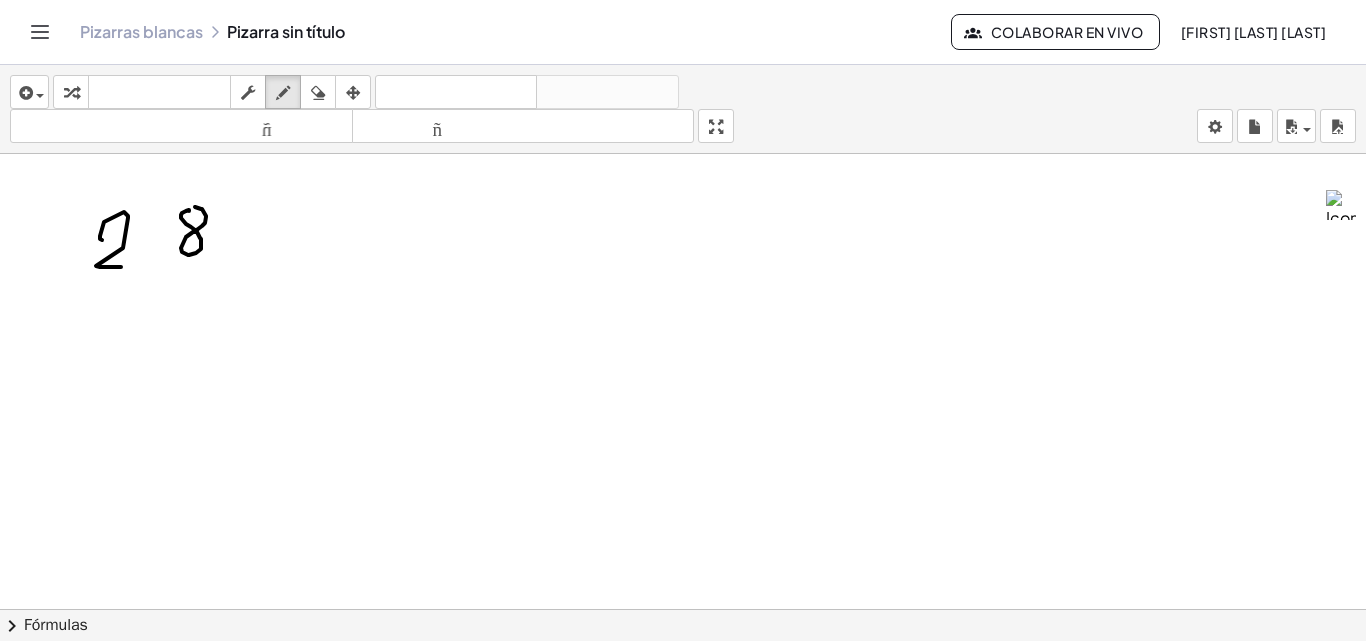 click at bounding box center [683, 688] 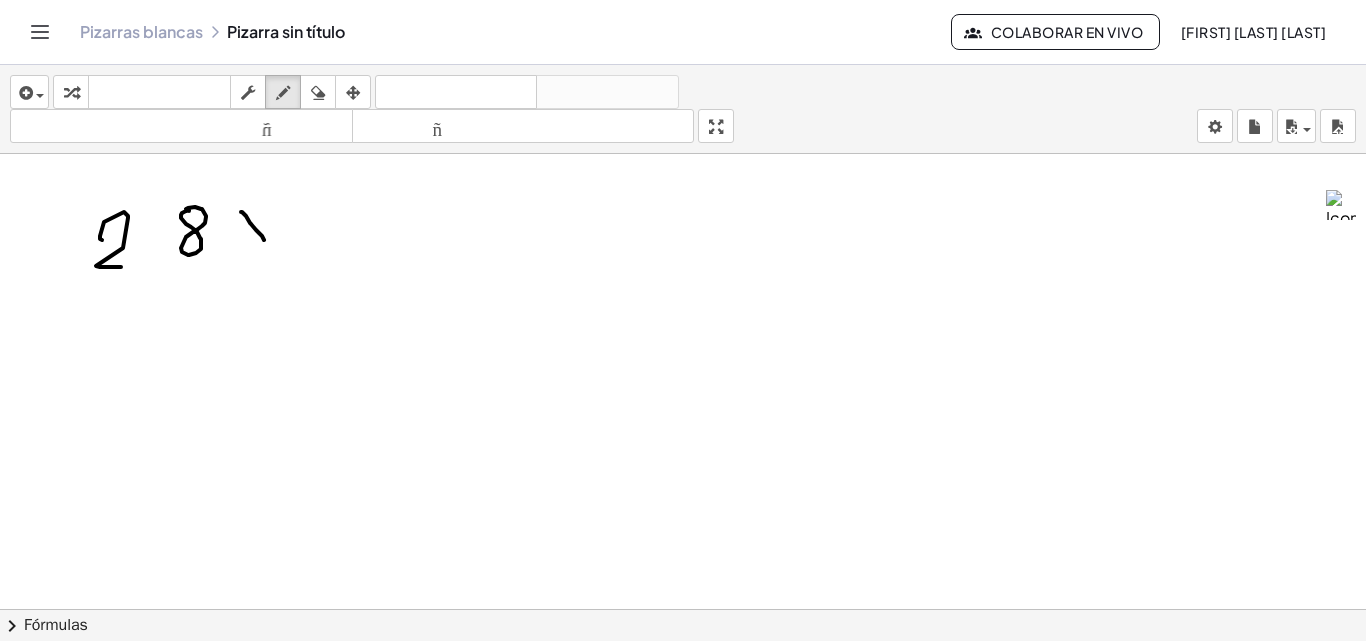 drag, startPoint x: 246, startPoint y: 216, endPoint x: 264, endPoint y: 240, distance: 30 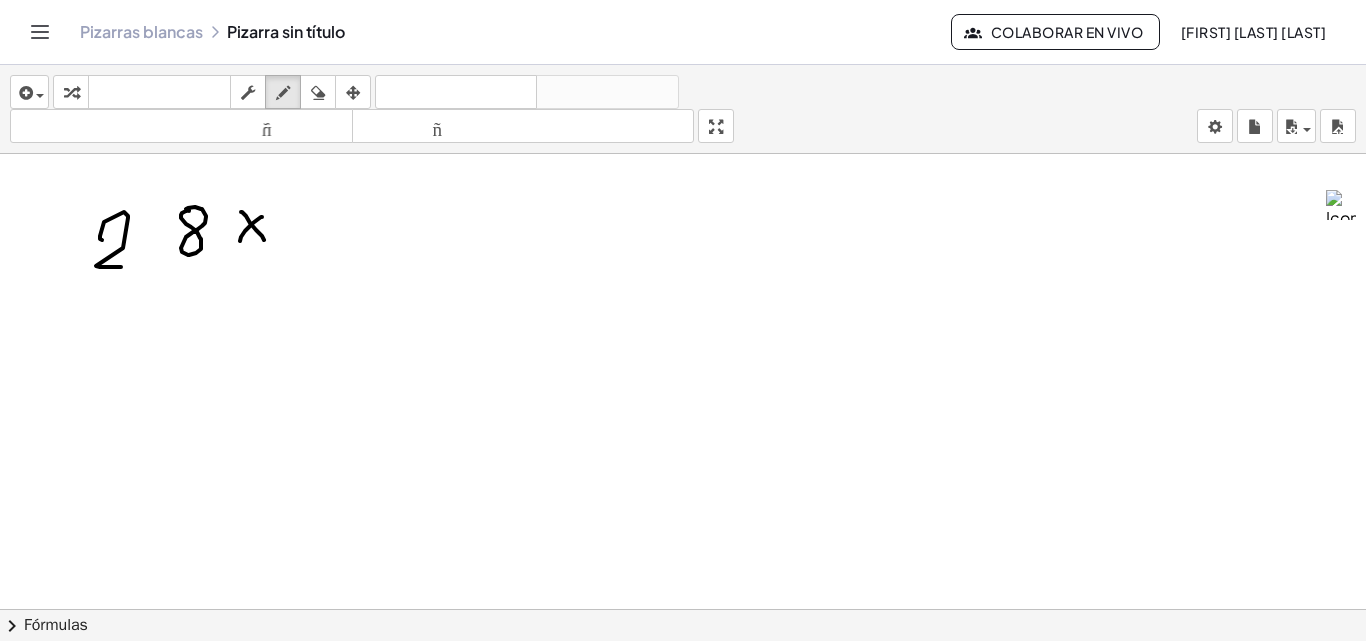 drag, startPoint x: 261, startPoint y: 217, endPoint x: 215, endPoint y: 271, distance: 70.93659 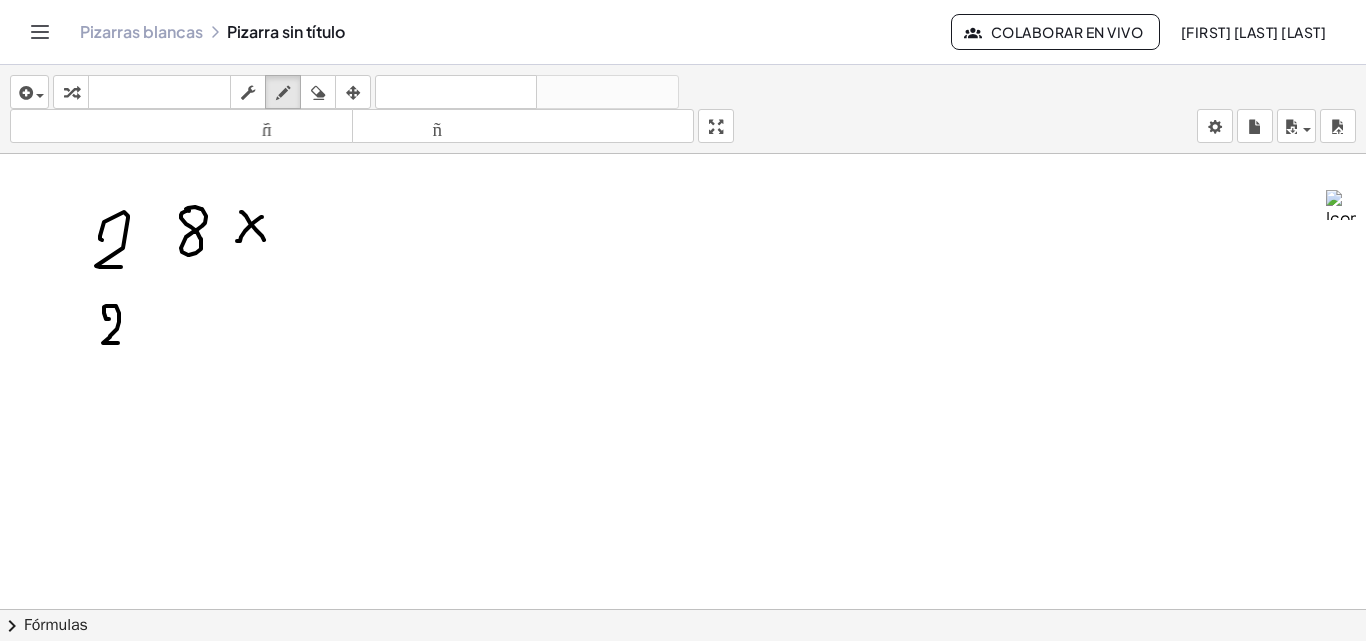 drag, startPoint x: 108, startPoint y: 319, endPoint x: 146, endPoint y: 324, distance: 38.327538 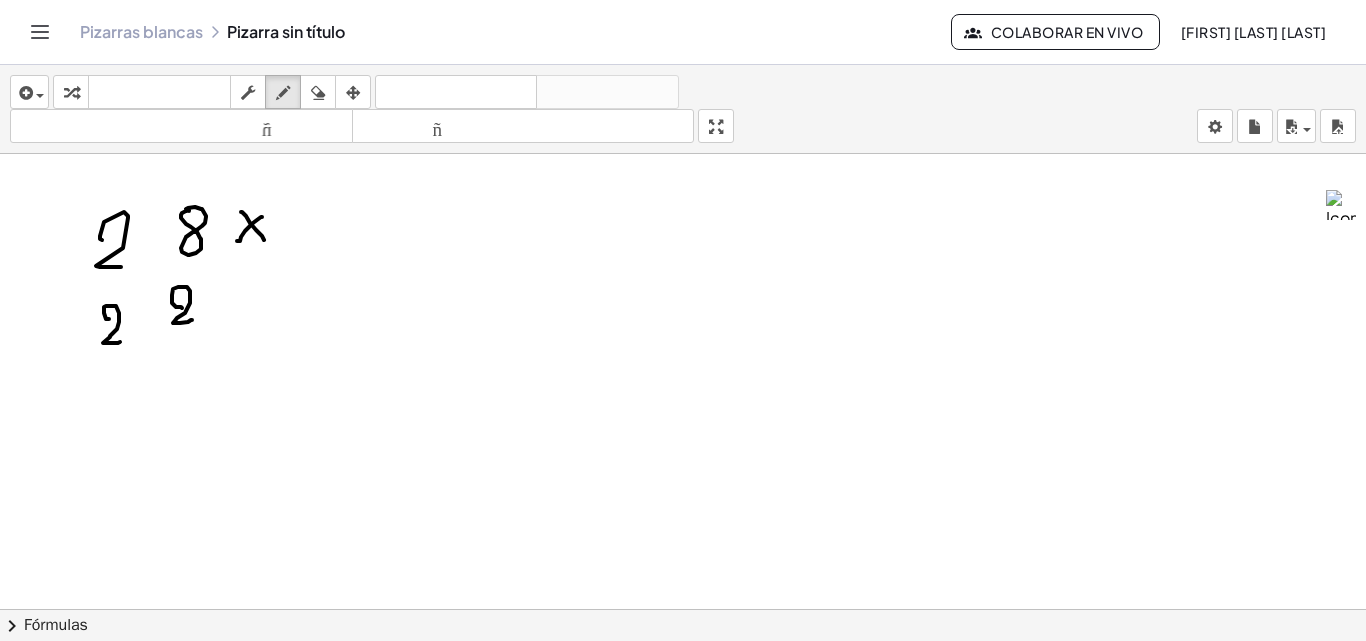 drag, startPoint x: 182, startPoint y: 308, endPoint x: 195, endPoint y: 318, distance: 16.40122 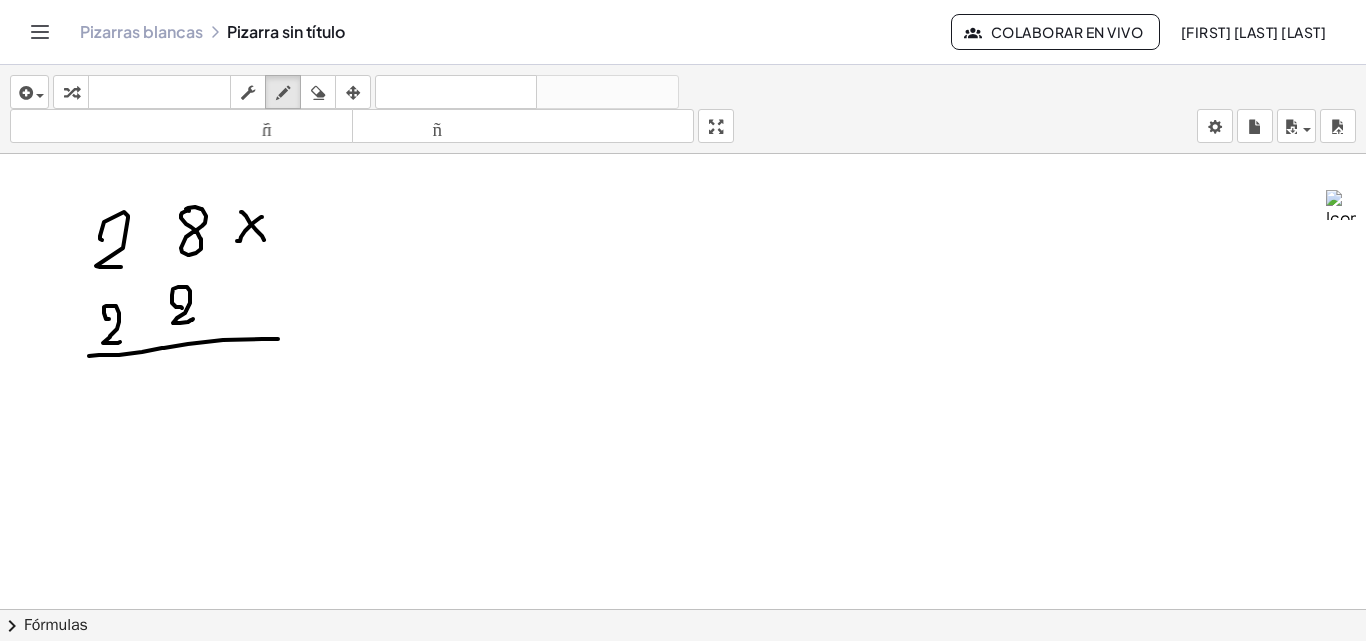 drag, startPoint x: 89, startPoint y: 356, endPoint x: 278, endPoint y: 339, distance: 189.76302 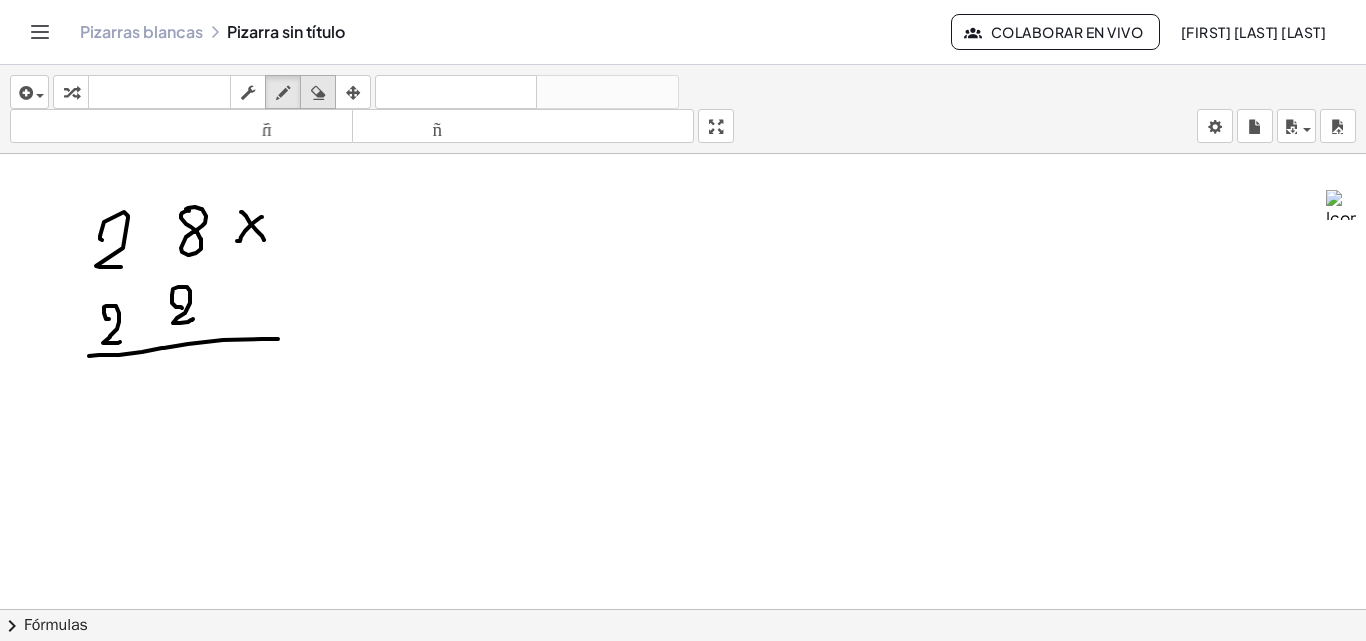 click at bounding box center (318, 93) 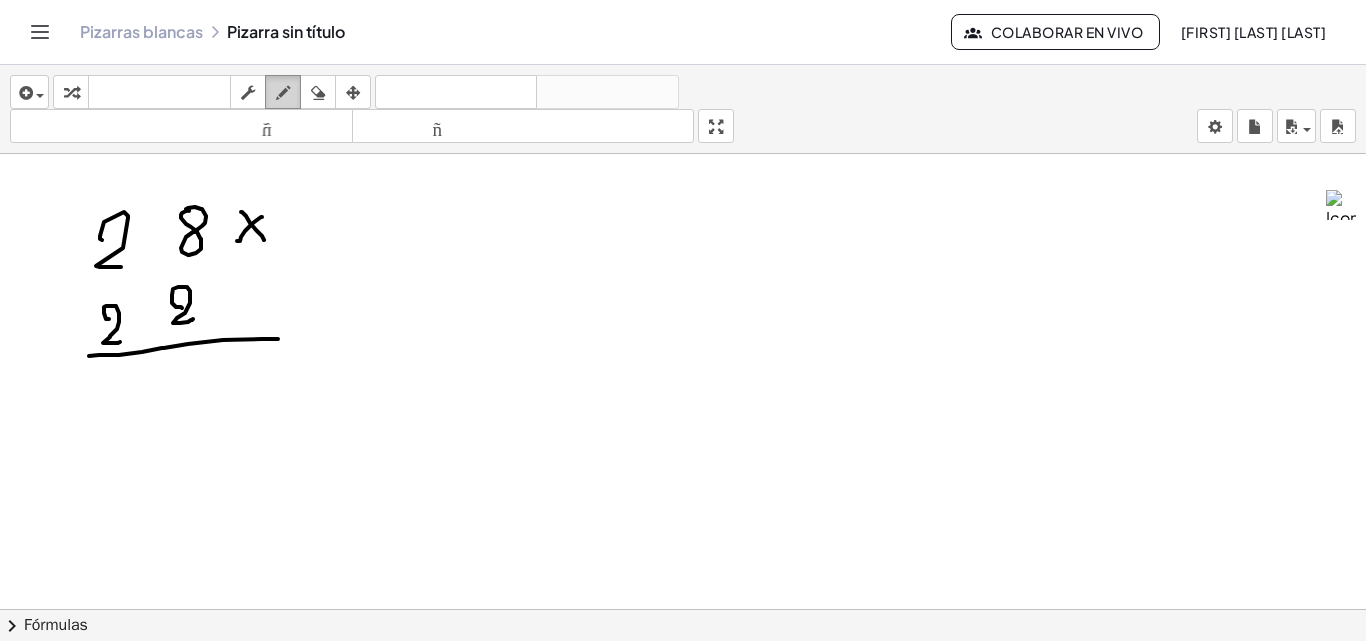 click at bounding box center (283, 93) 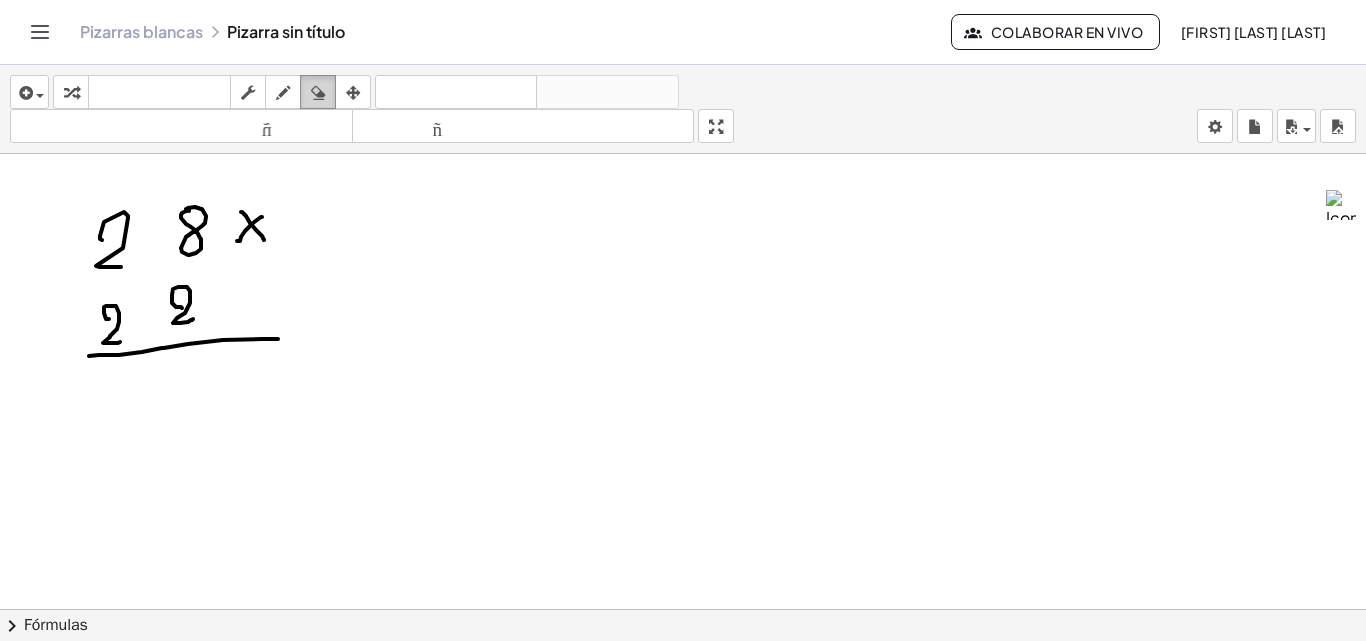 click on "borrar" at bounding box center (318, 92) 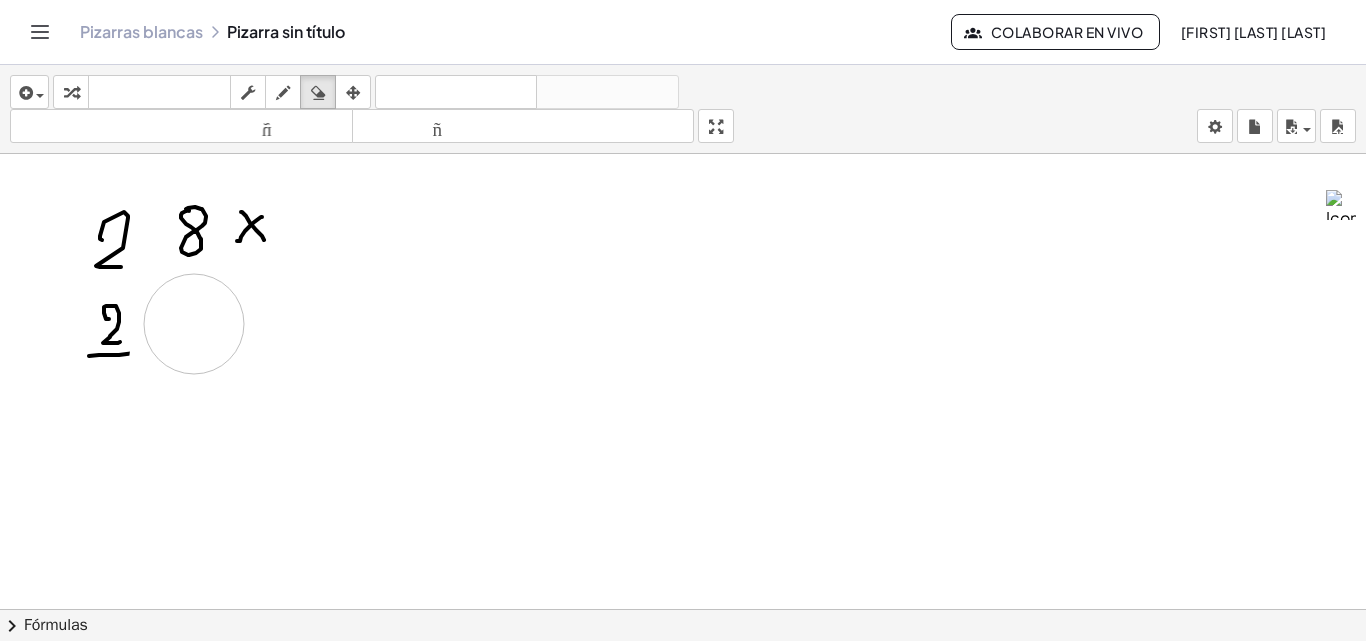 drag, startPoint x: 307, startPoint y: 334, endPoint x: 194, endPoint y: 324, distance: 113.44161 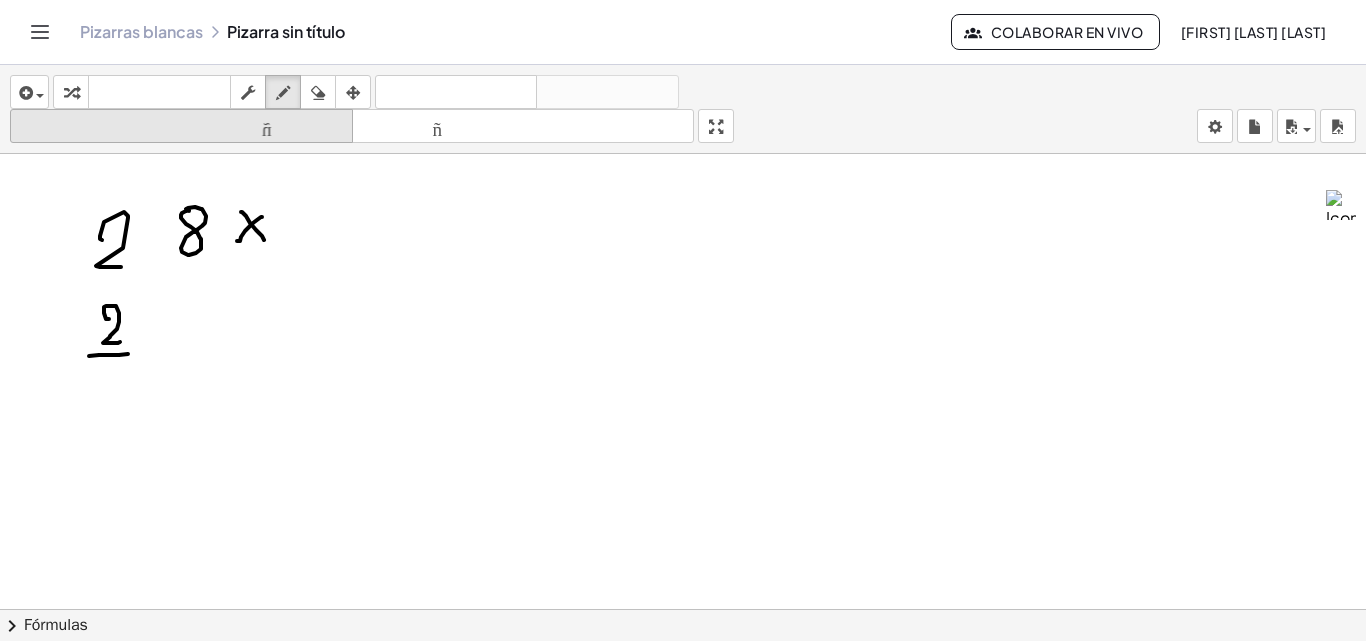 drag, startPoint x: 286, startPoint y: 93, endPoint x: 272, endPoint y: 139, distance: 48.08326 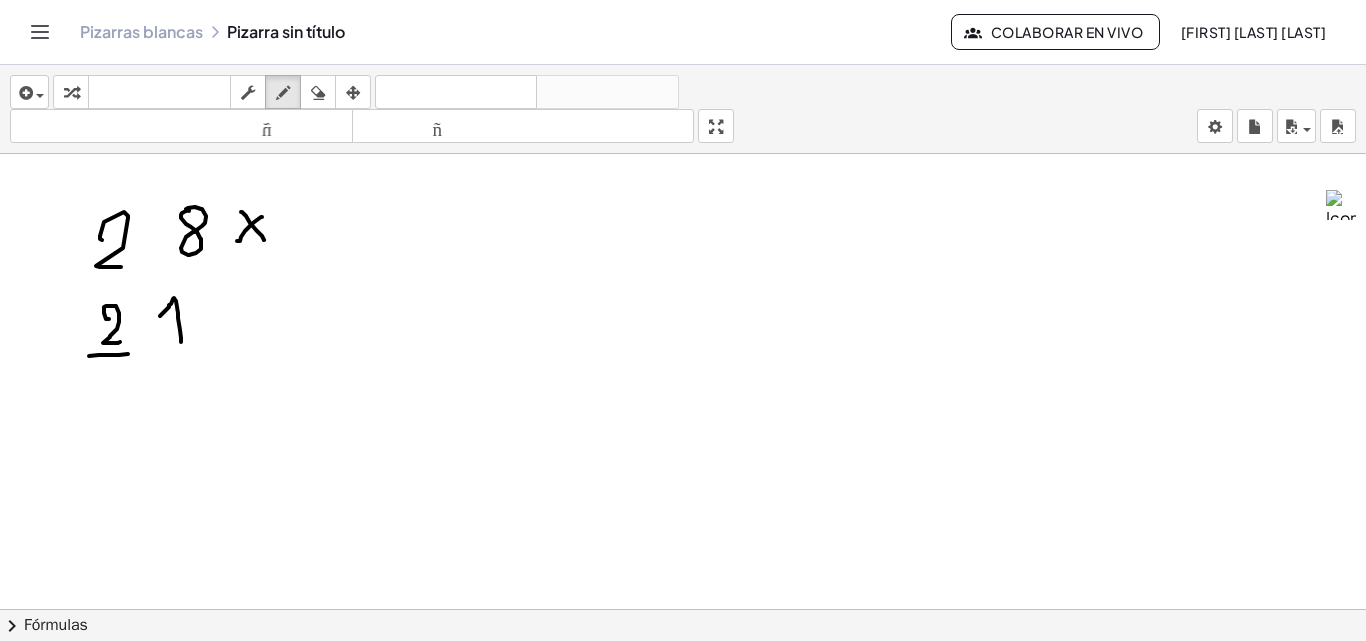 drag, startPoint x: 166, startPoint y: 310, endPoint x: 181, endPoint y: 342, distance: 35.341194 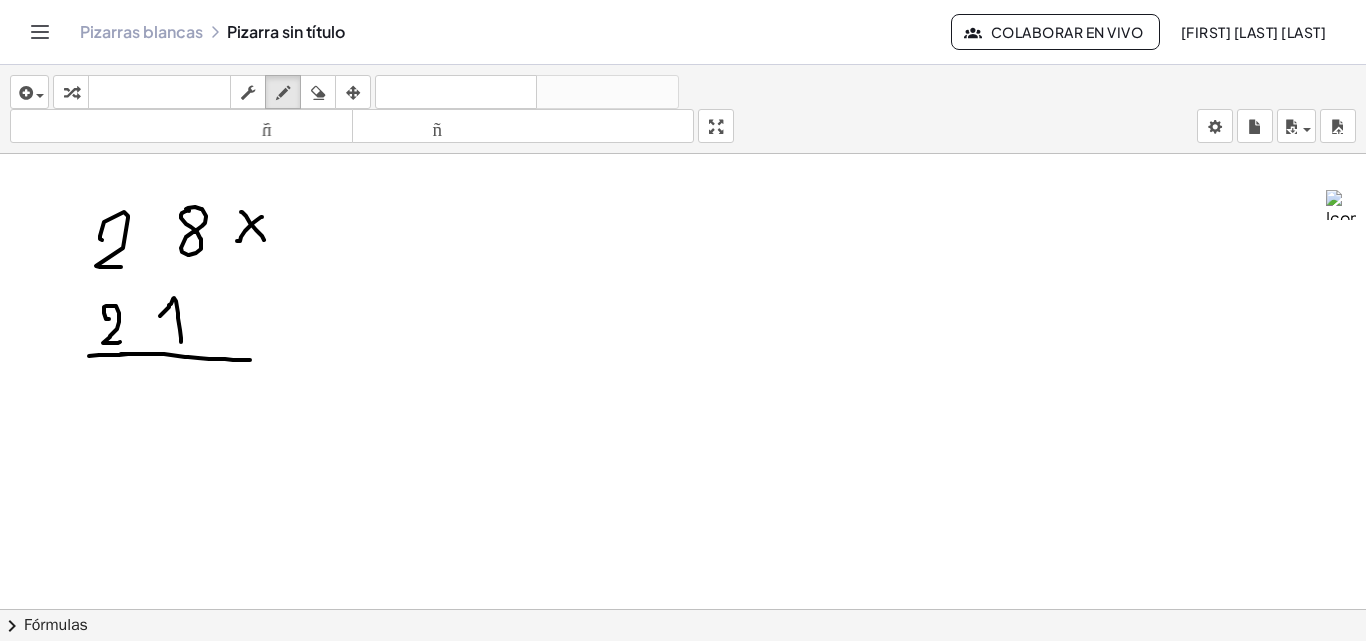 drag, startPoint x: 121, startPoint y: 354, endPoint x: 250, endPoint y: 360, distance: 129.13947 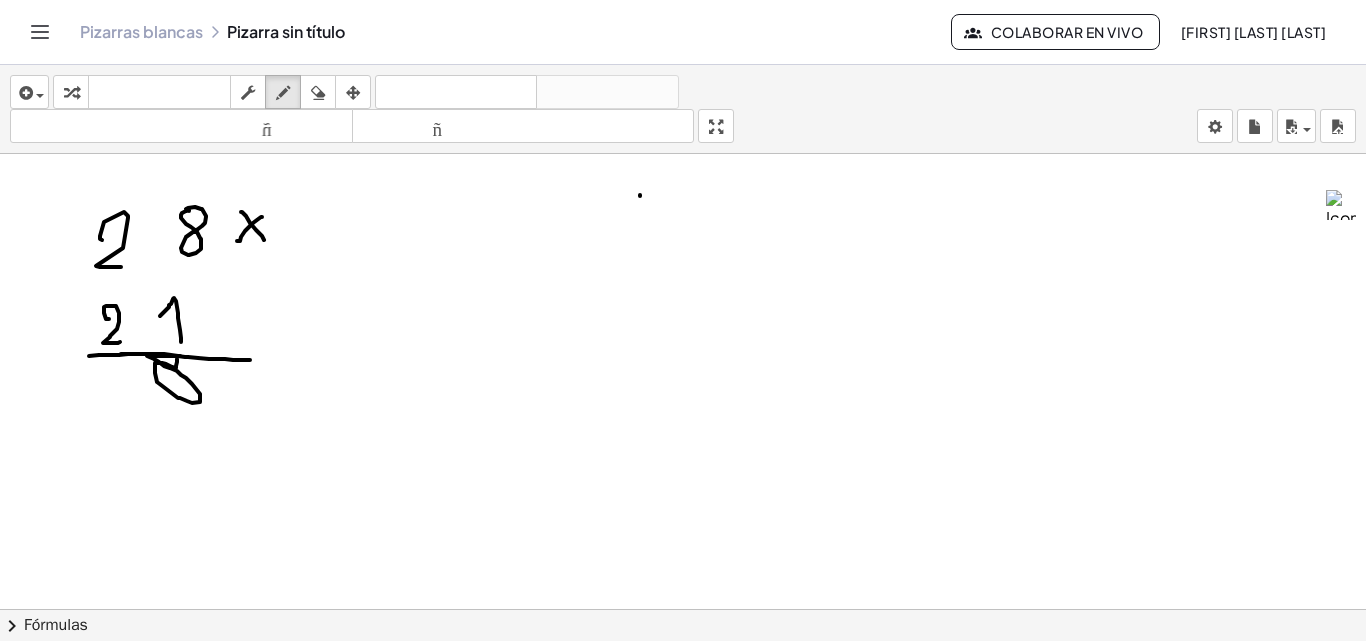 drag, startPoint x: 180, startPoint y: 356, endPoint x: 171, endPoint y: 349, distance: 11.401754 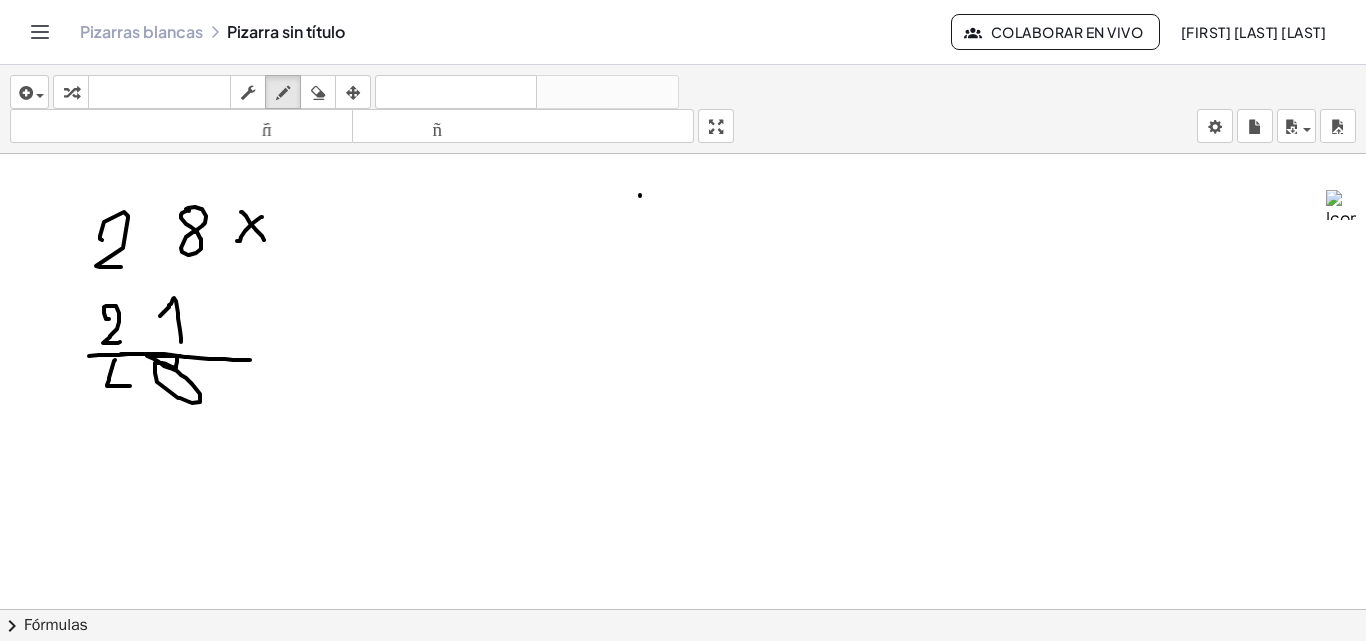 drag, startPoint x: 115, startPoint y: 360, endPoint x: 131, endPoint y: 386, distance: 30.528675 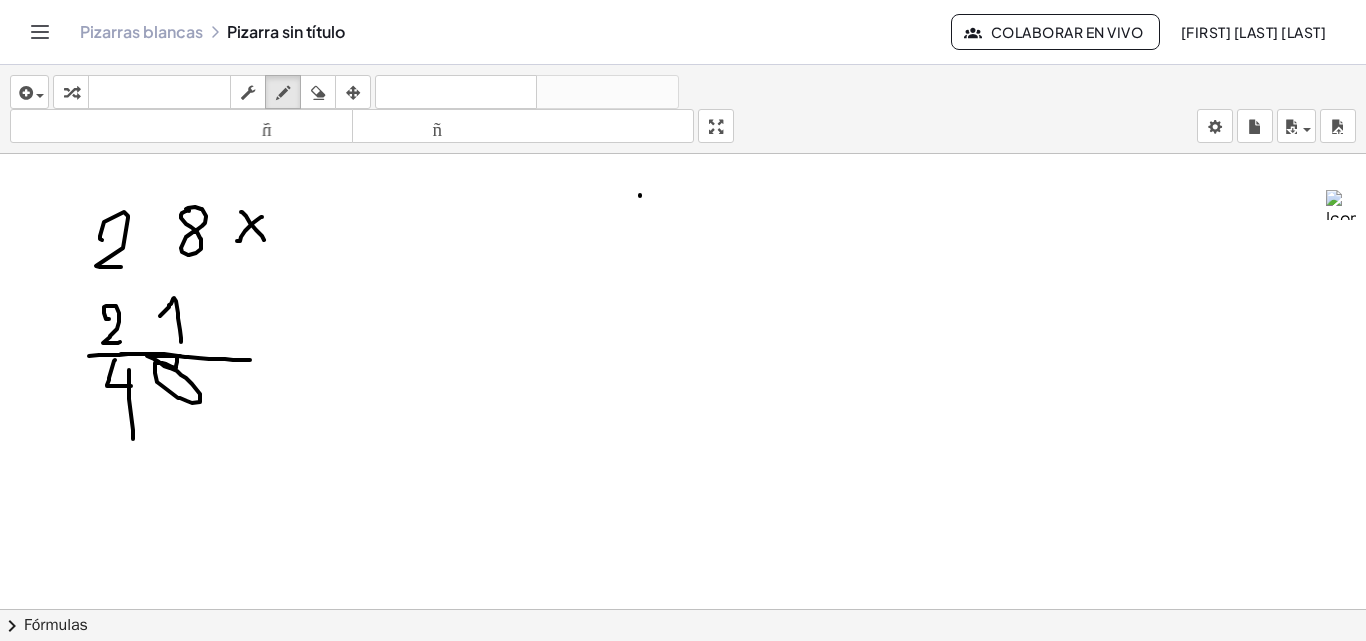 drag, startPoint x: 129, startPoint y: 370, endPoint x: 133, endPoint y: 439, distance: 69.115845 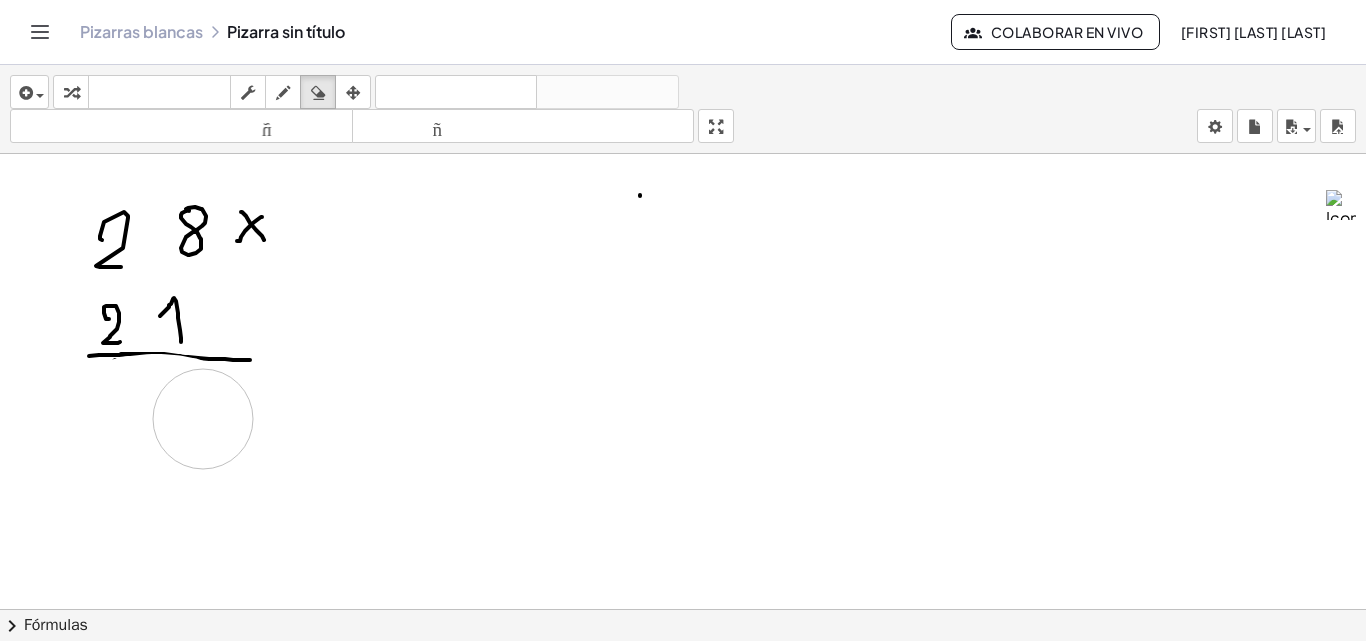 drag, startPoint x: 329, startPoint y: 432, endPoint x: 279, endPoint y: 421, distance: 51.1957 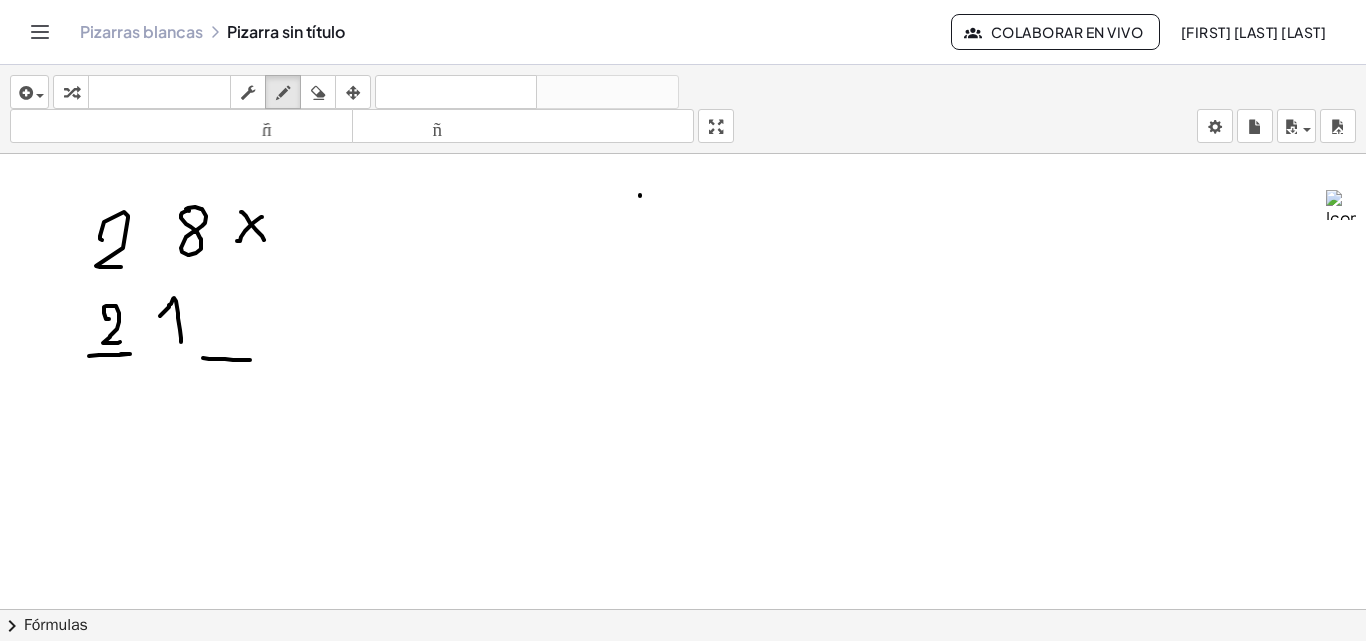 drag, startPoint x: 286, startPoint y: 92, endPoint x: 277, endPoint y: 248, distance: 156.2594 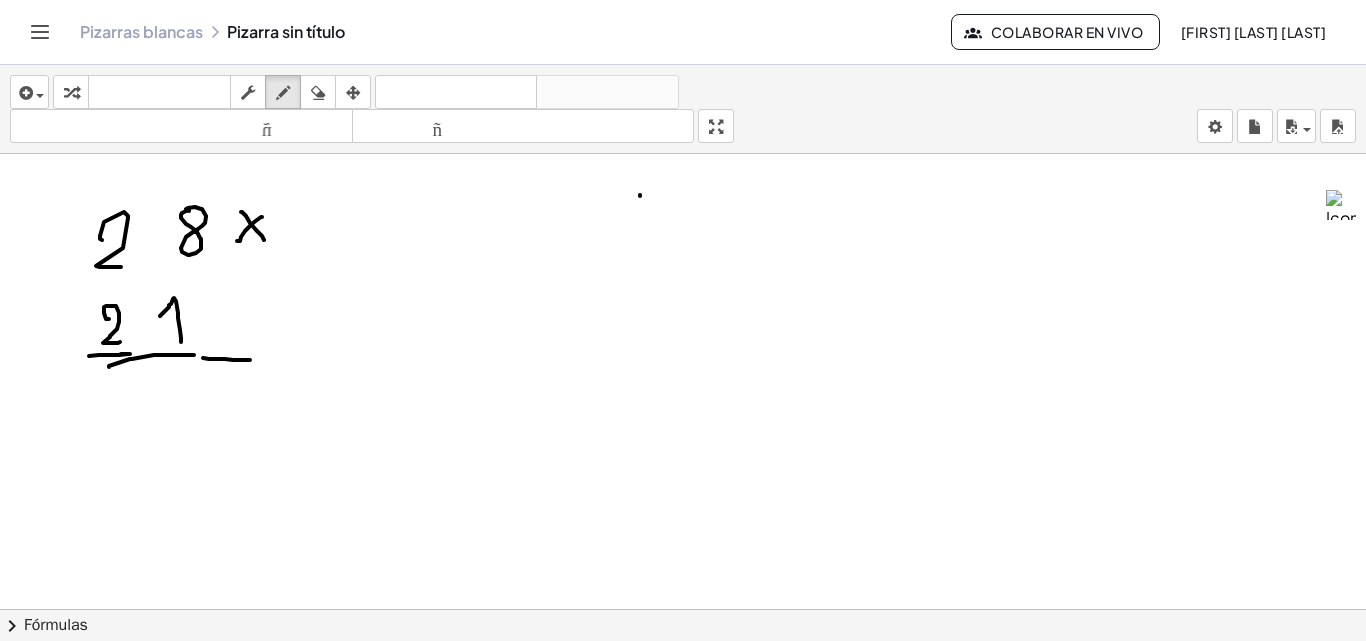 drag, startPoint x: 109, startPoint y: 366, endPoint x: 209, endPoint y: 356, distance: 100.49876 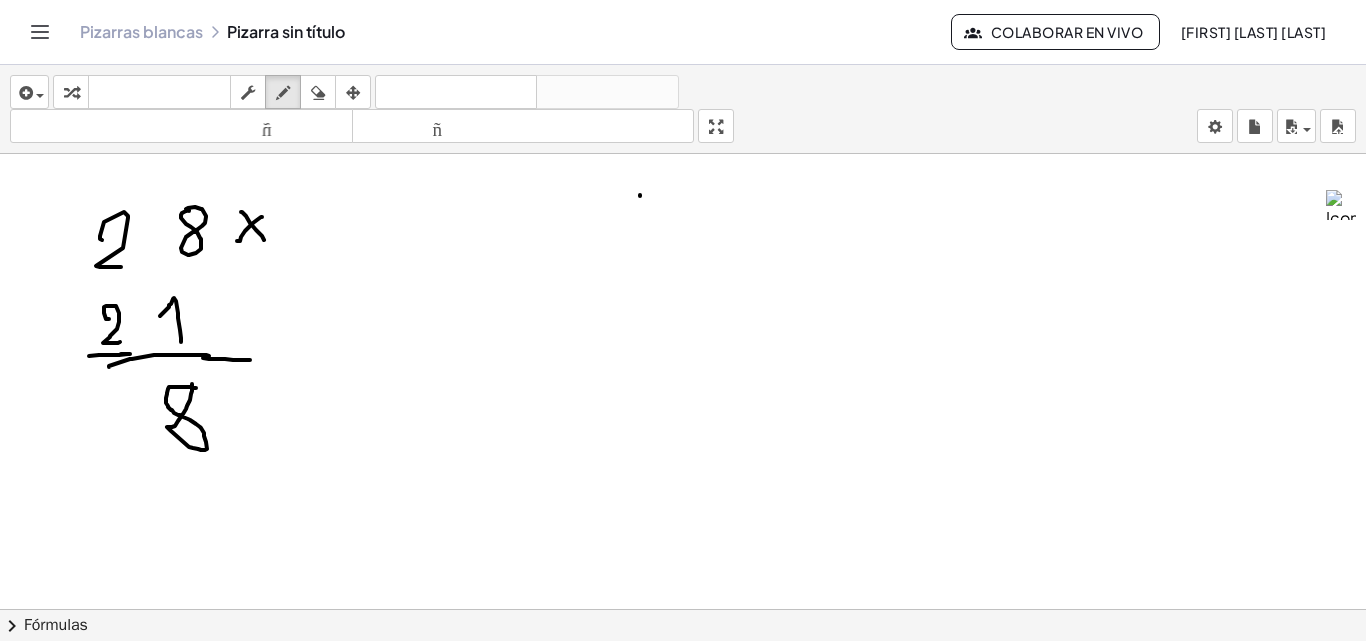 click at bounding box center (683, 688) 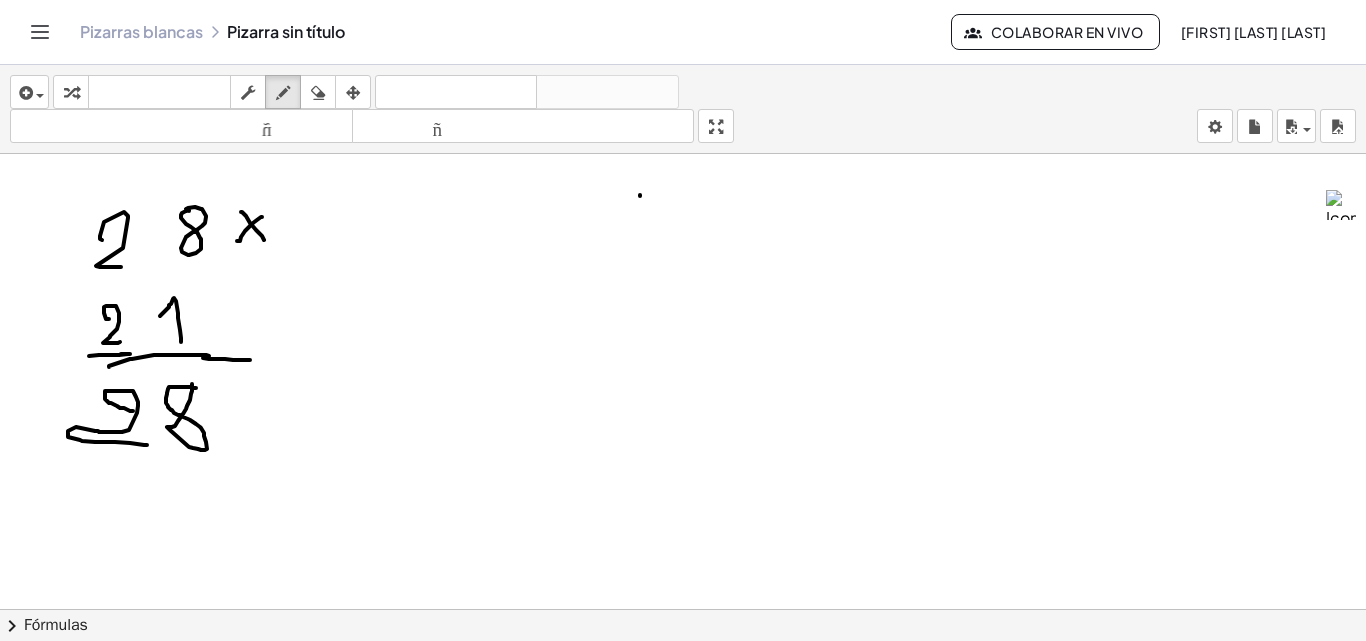 drag, startPoint x: 133, startPoint y: 411, endPoint x: 147, endPoint y: 445, distance: 36.769554 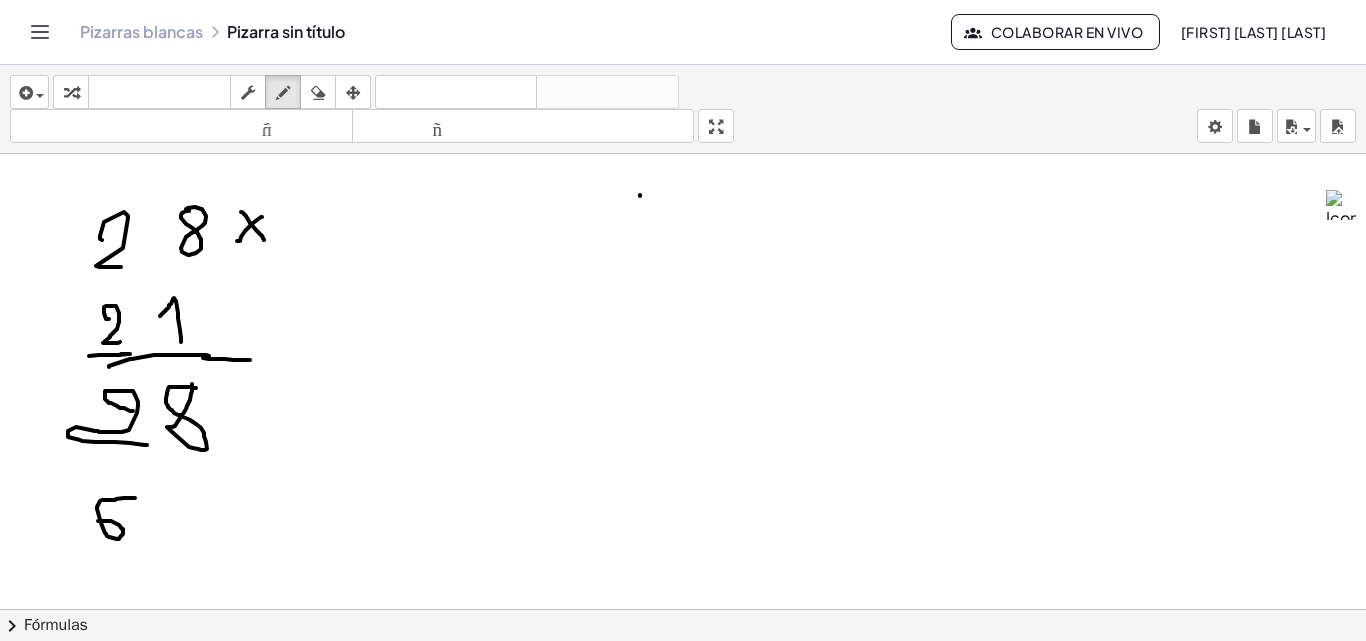 drag, startPoint x: 135, startPoint y: 498, endPoint x: 98, endPoint y: 521, distance: 43.56604 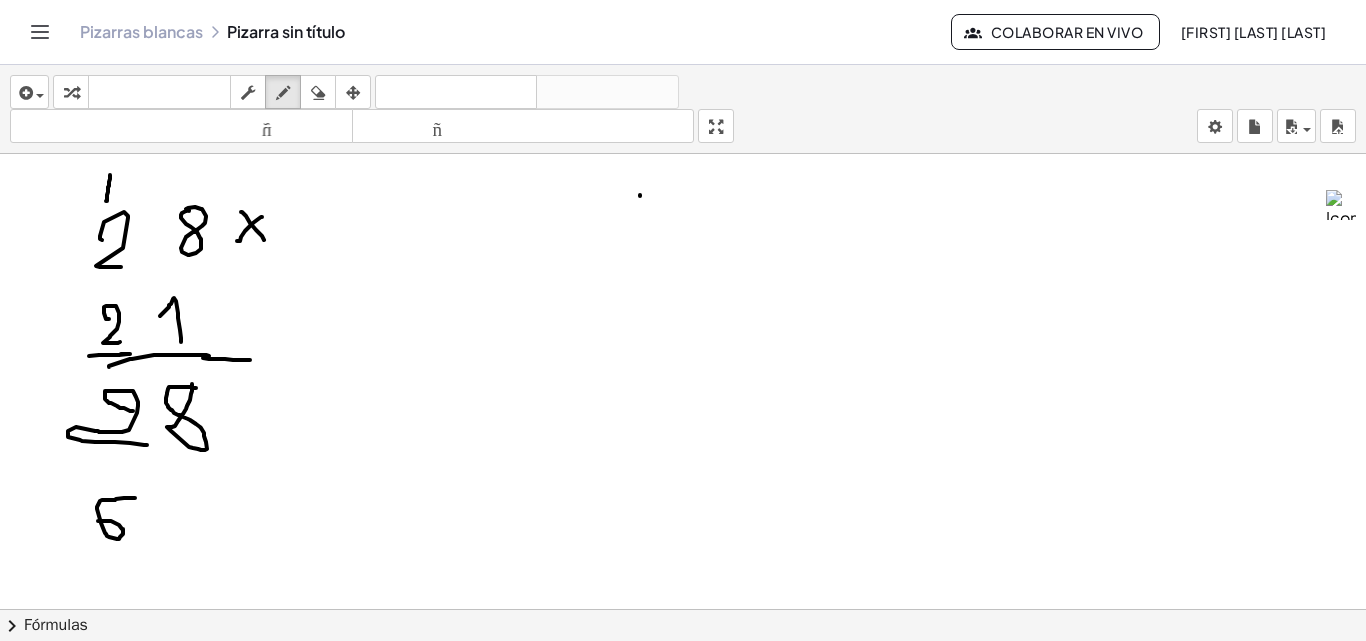 drag, startPoint x: 110, startPoint y: 175, endPoint x: 106, endPoint y: 201, distance: 26.305893 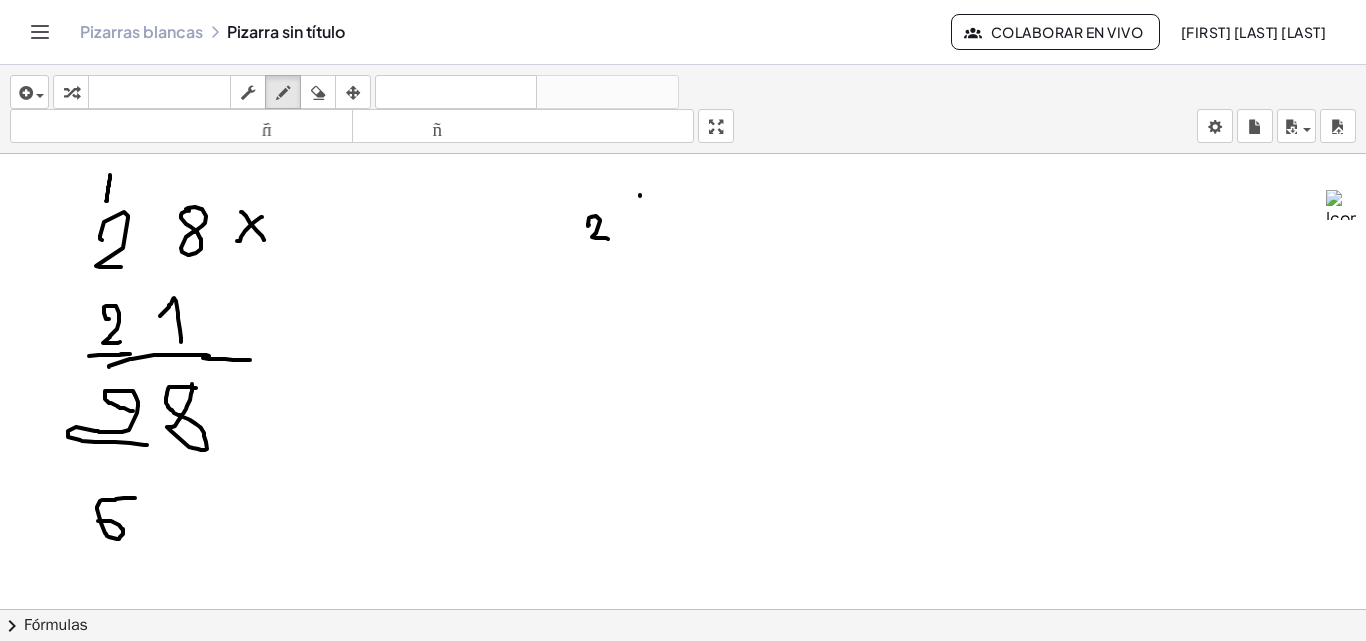 drag, startPoint x: 588, startPoint y: 226, endPoint x: 608, endPoint y: 239, distance: 23.853722 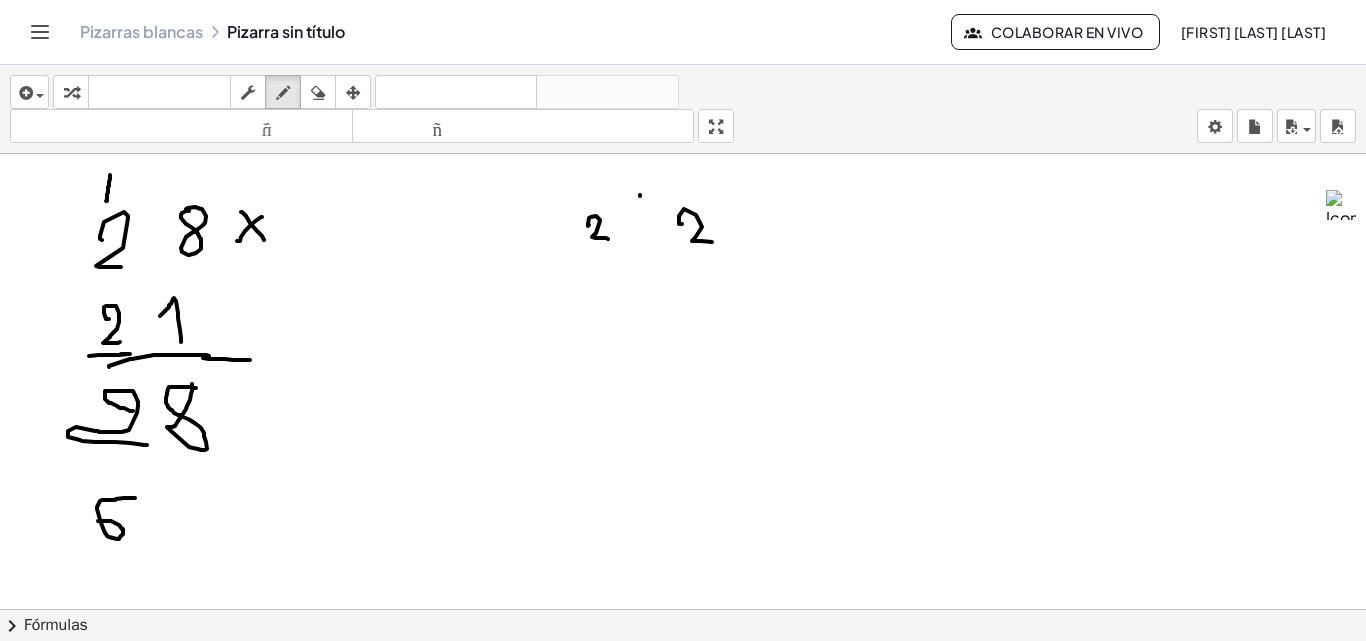 drag, startPoint x: 679, startPoint y: 224, endPoint x: 712, endPoint y: 242, distance: 37.589893 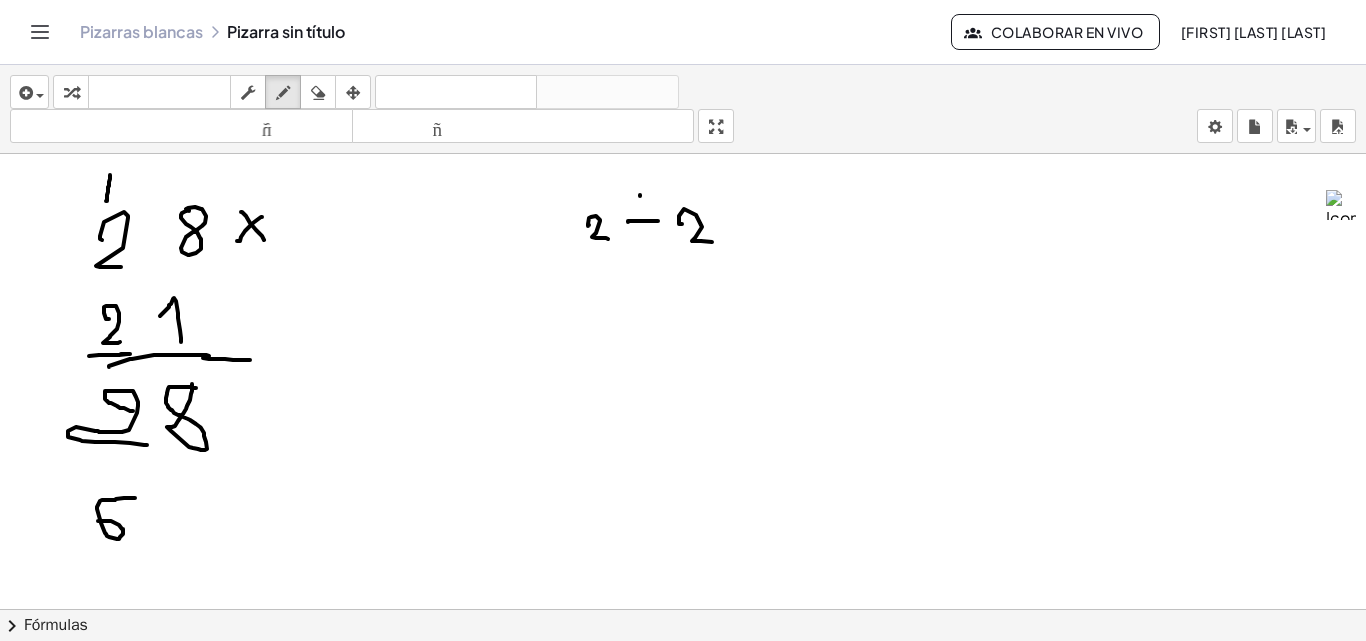 drag, startPoint x: 628, startPoint y: 221, endPoint x: 658, endPoint y: 221, distance: 30 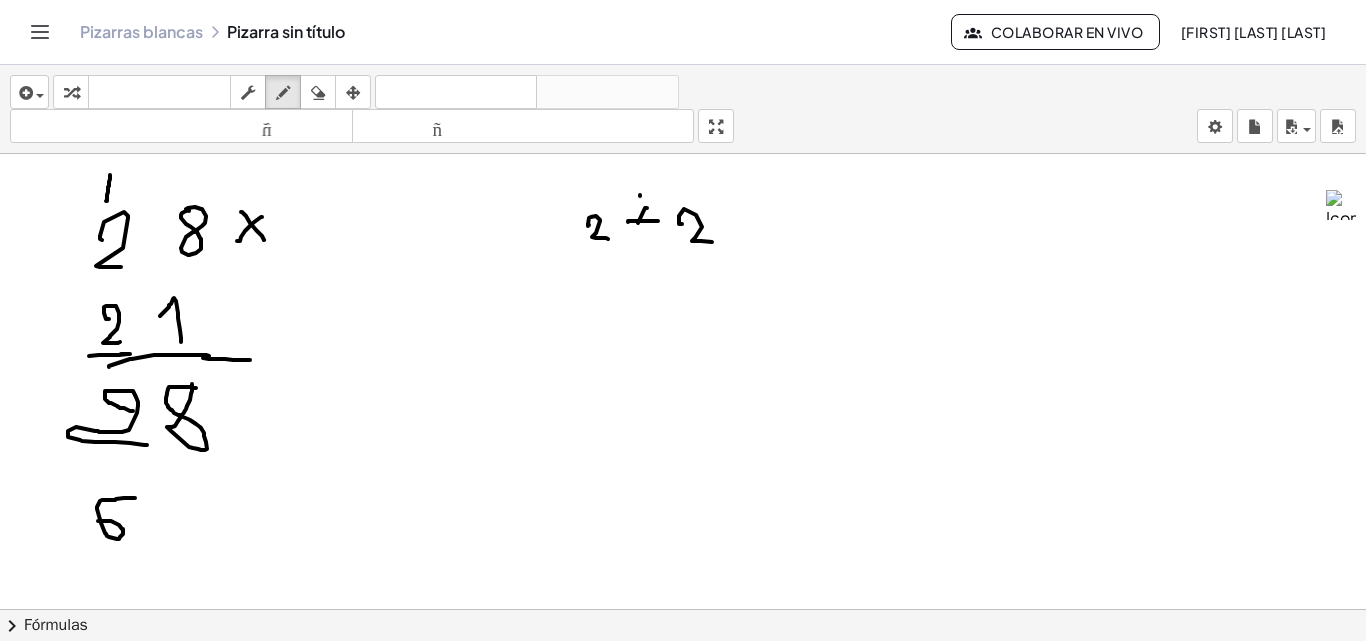 click at bounding box center (683, 688) 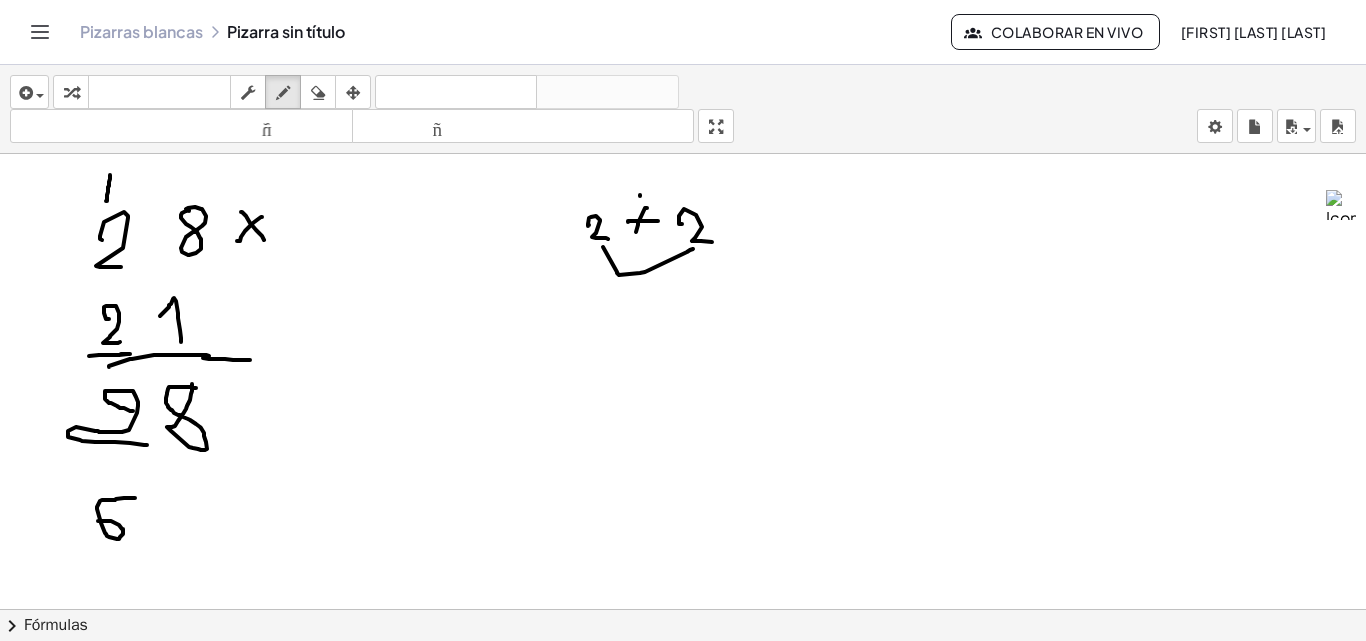 drag, startPoint x: 603, startPoint y: 247, endPoint x: 637, endPoint y: 293, distance: 57.201397 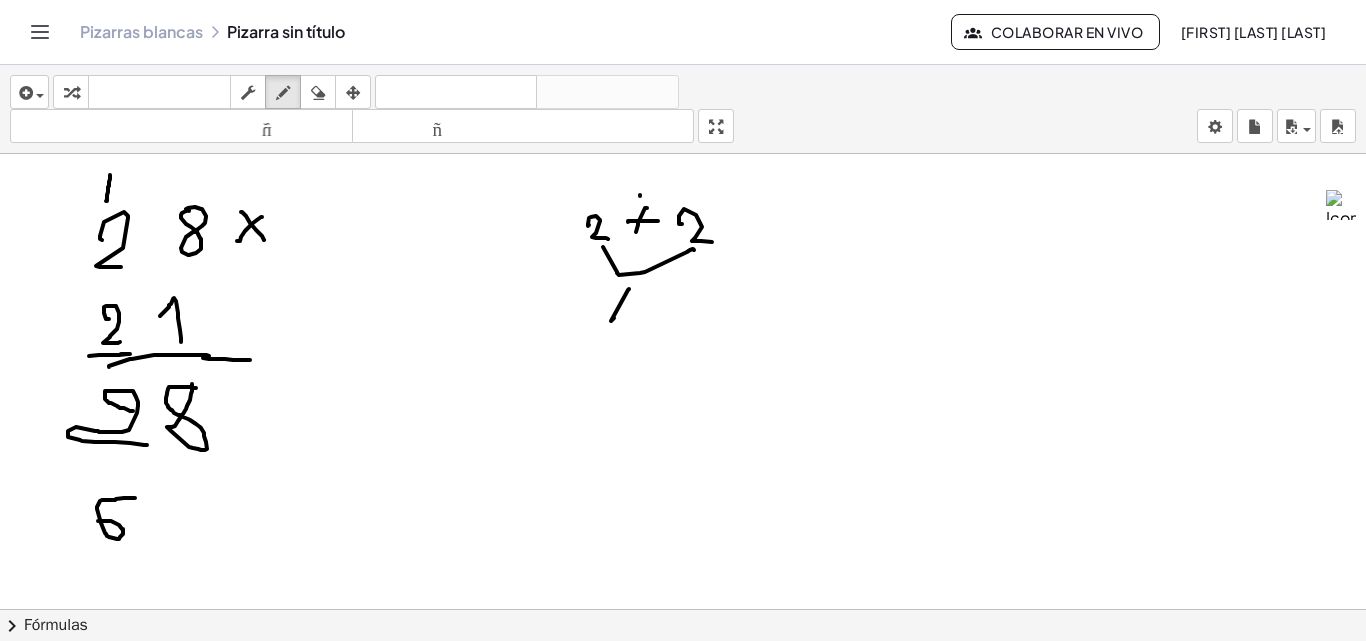 drag, startPoint x: 629, startPoint y: 289, endPoint x: 641, endPoint y: 298, distance: 15 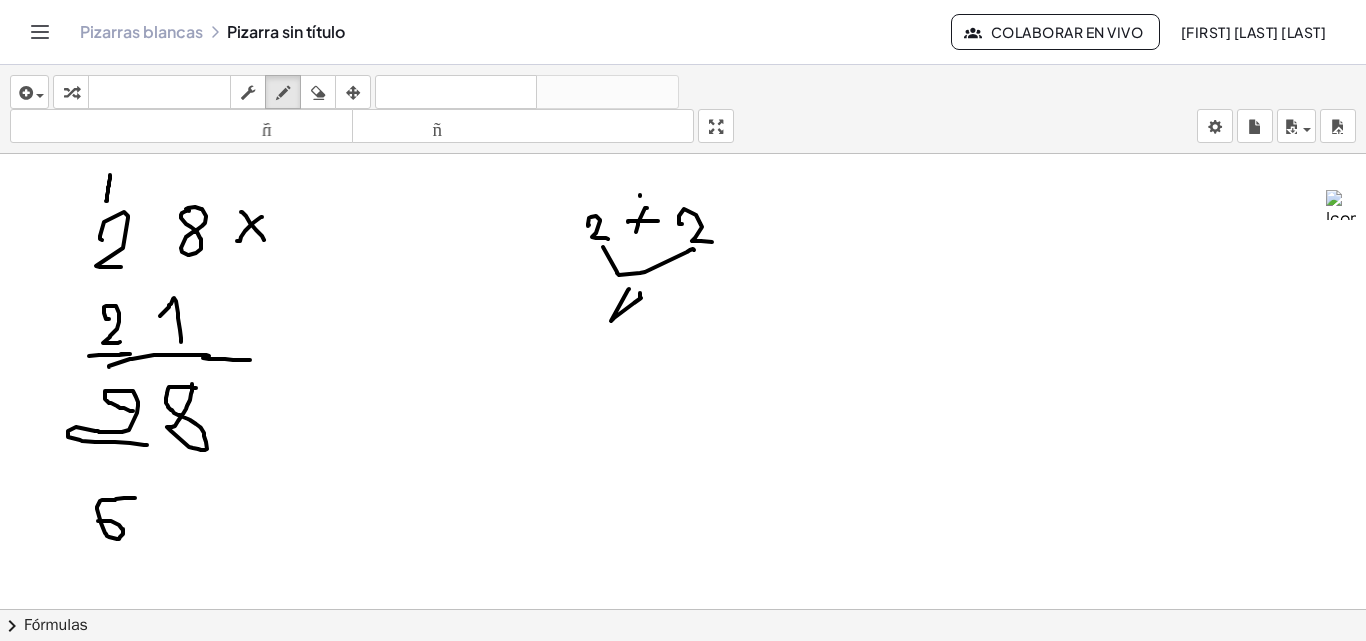 drag, startPoint x: 640, startPoint y: 298, endPoint x: 648, endPoint y: 321, distance: 24.351591 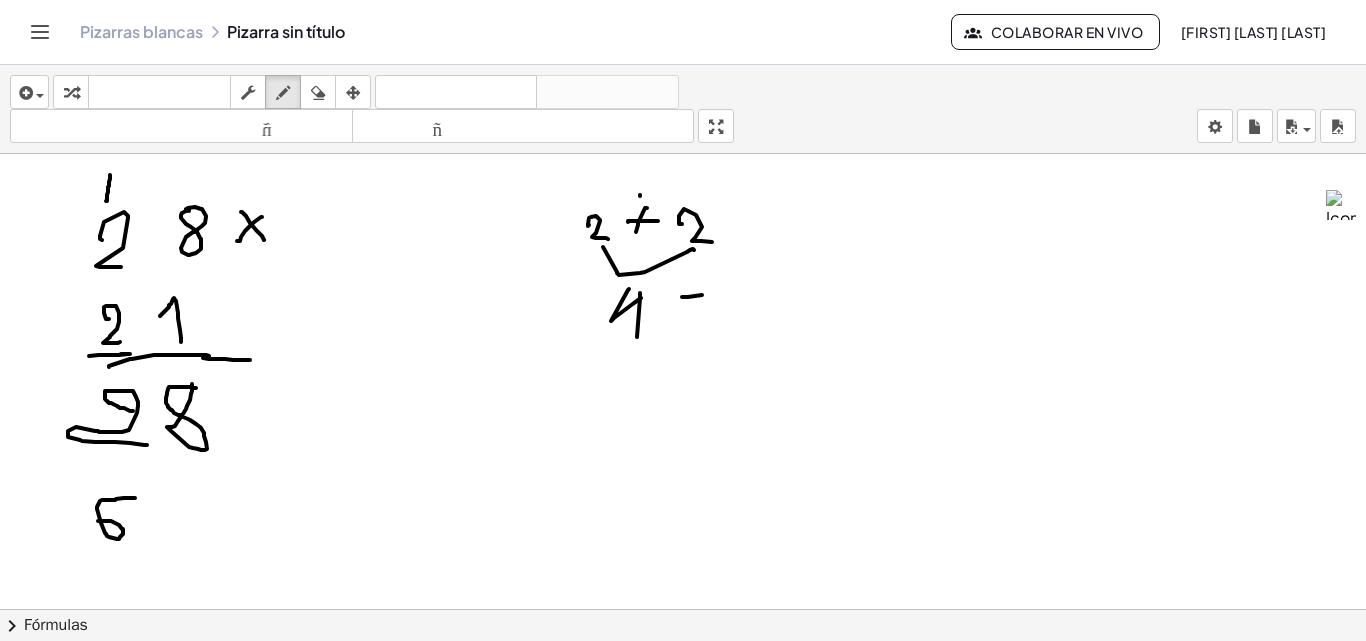 drag, startPoint x: 682, startPoint y: 297, endPoint x: 705, endPoint y: 294, distance: 23.194826 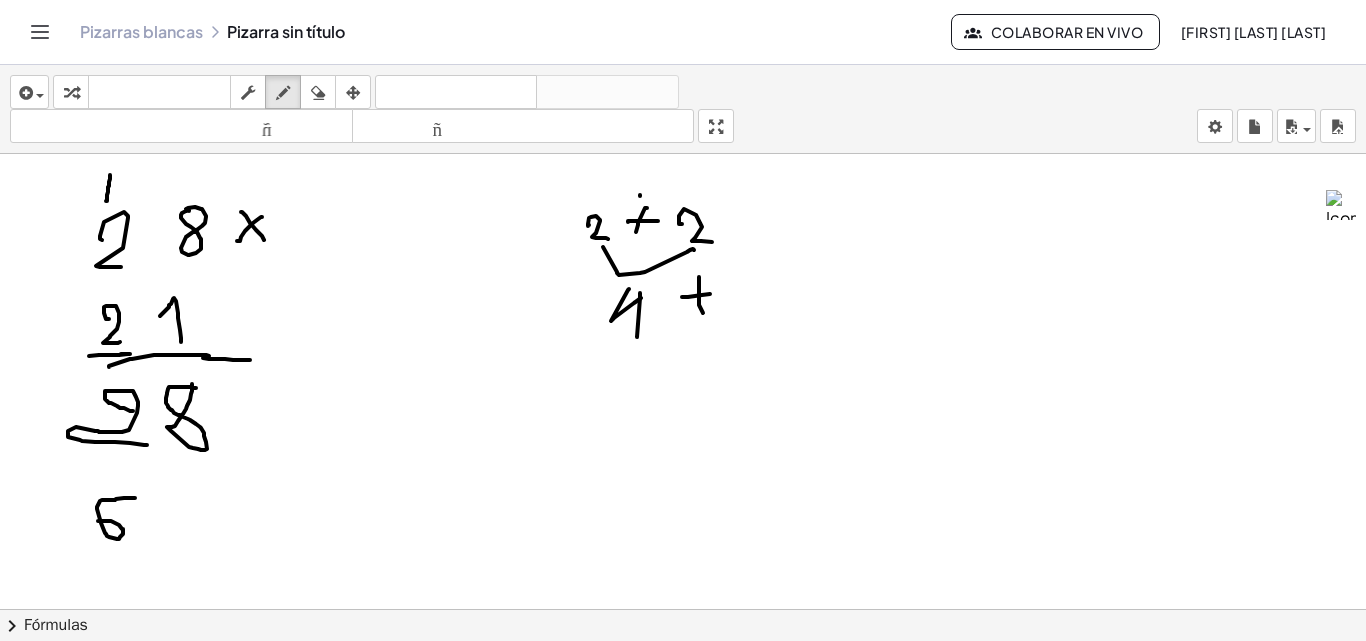drag, startPoint x: 699, startPoint y: 277, endPoint x: 703, endPoint y: 313, distance: 36.221542 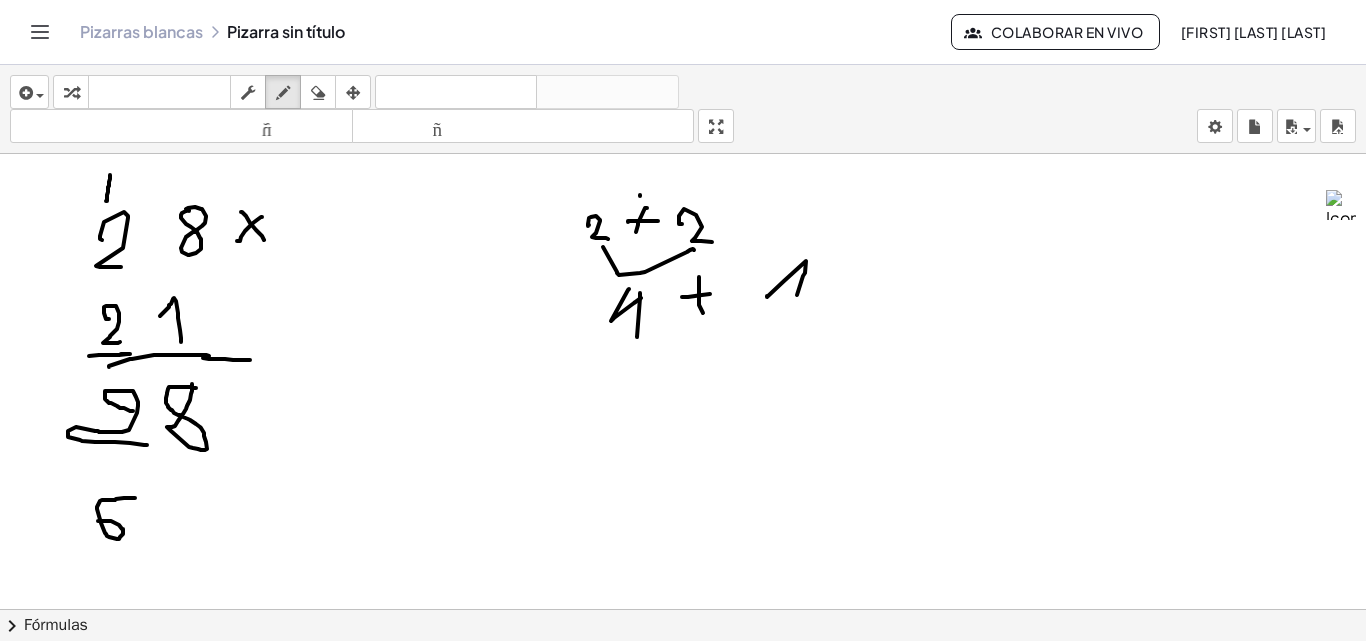 drag, startPoint x: 767, startPoint y: 297, endPoint x: 799, endPoint y: 318, distance: 38.27532 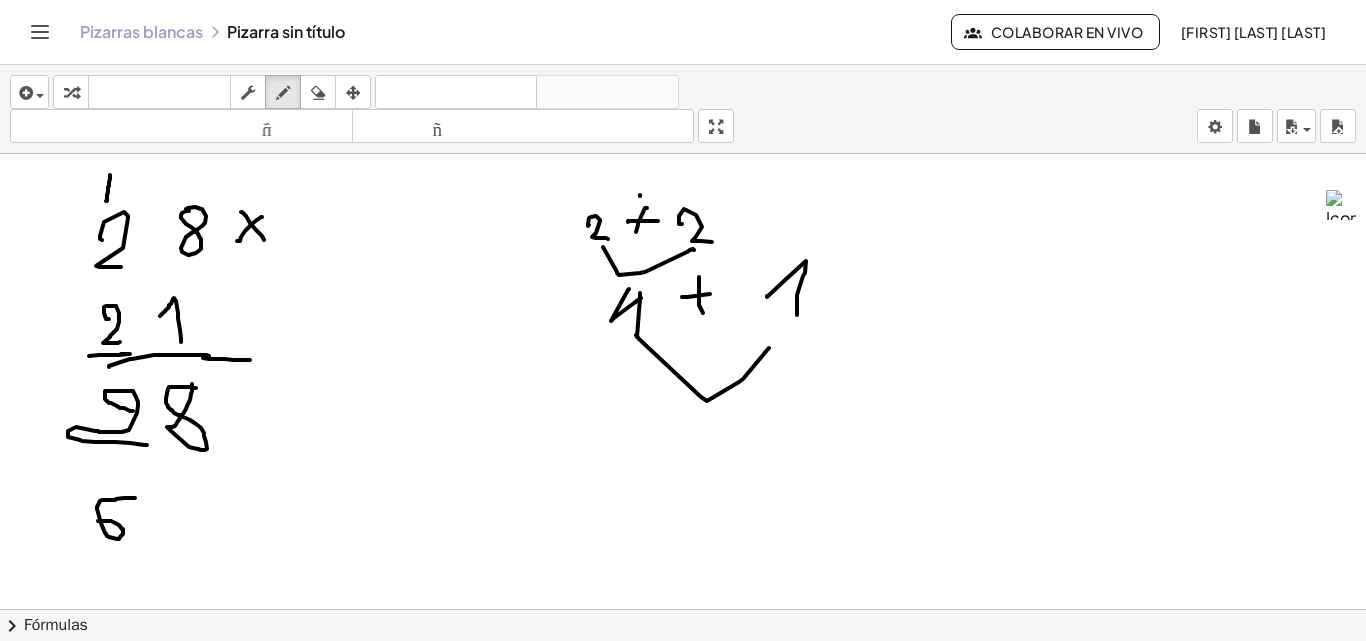 drag, startPoint x: 704, startPoint y: 399, endPoint x: 769, endPoint y: 348, distance: 82.61961 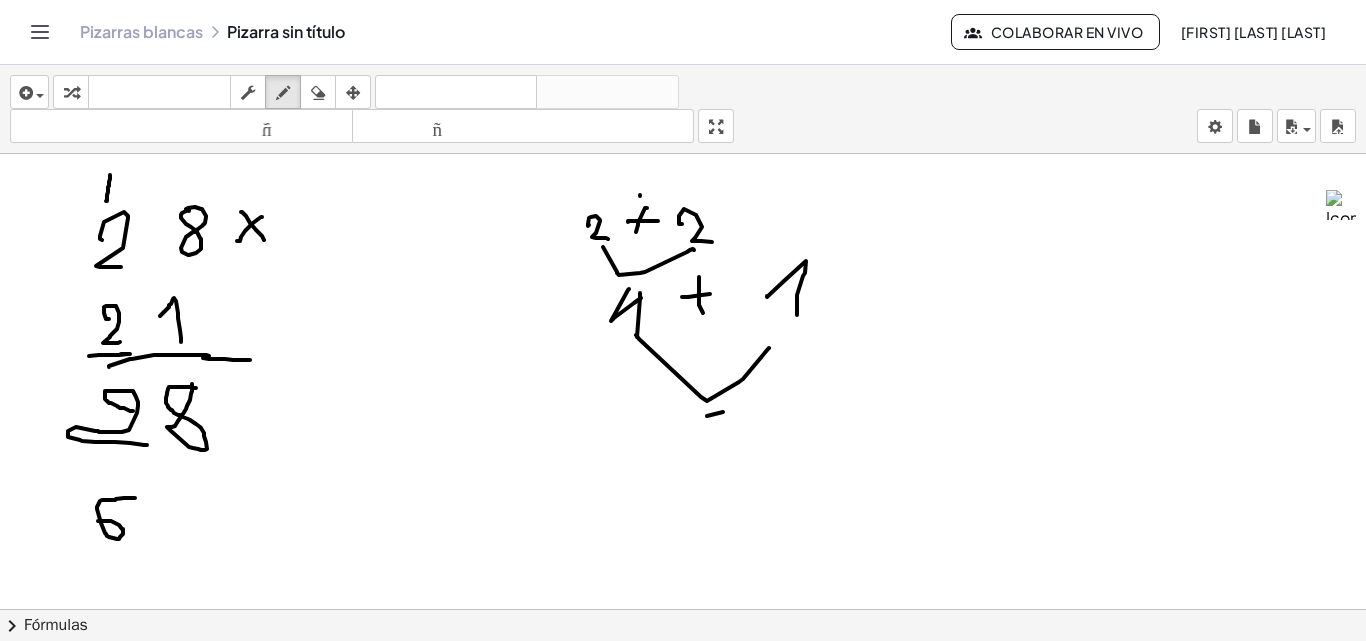 drag, startPoint x: 707, startPoint y: 416, endPoint x: 718, endPoint y: 412, distance: 11.7046995 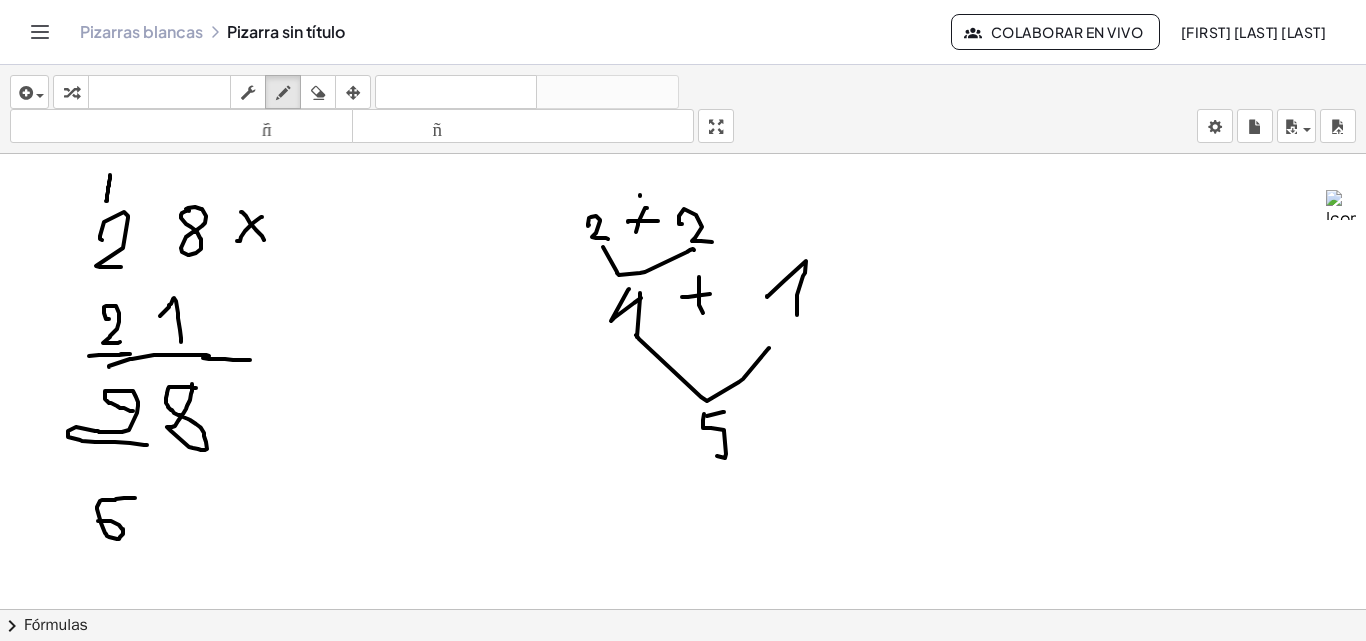 drag, startPoint x: 703, startPoint y: 420, endPoint x: 710, endPoint y: 448, distance: 28.86174 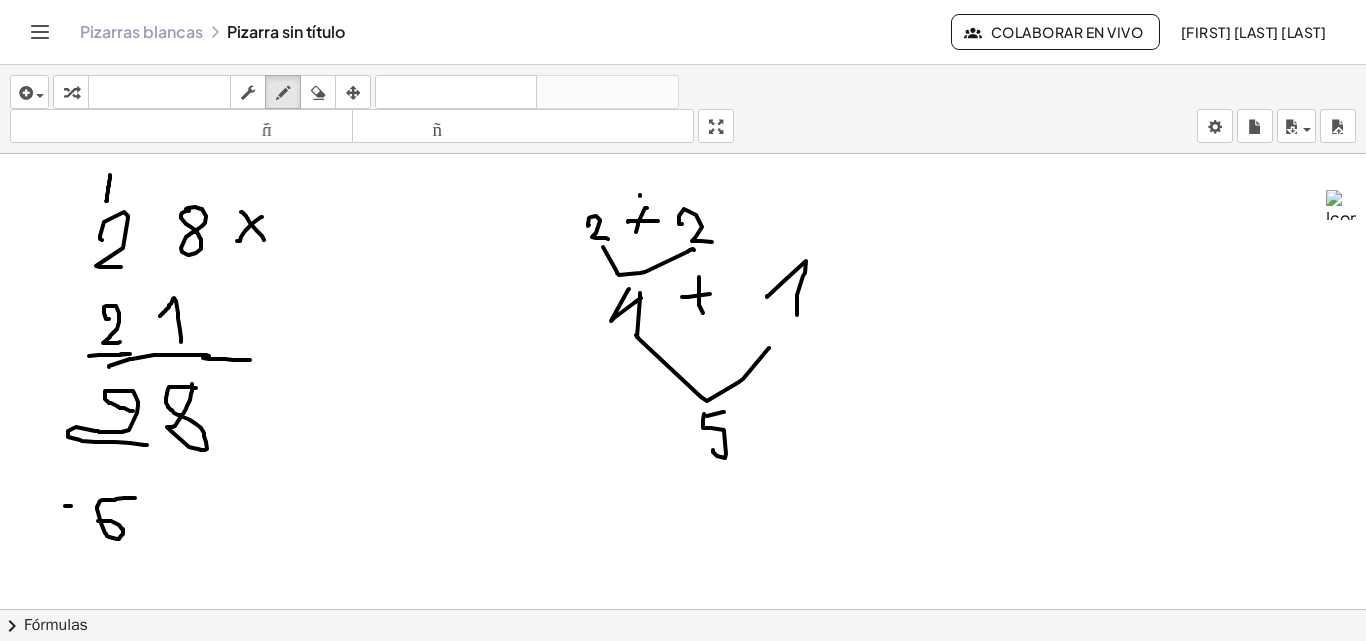 drag, startPoint x: 71, startPoint y: 506, endPoint x: 56, endPoint y: 503, distance: 15.297058 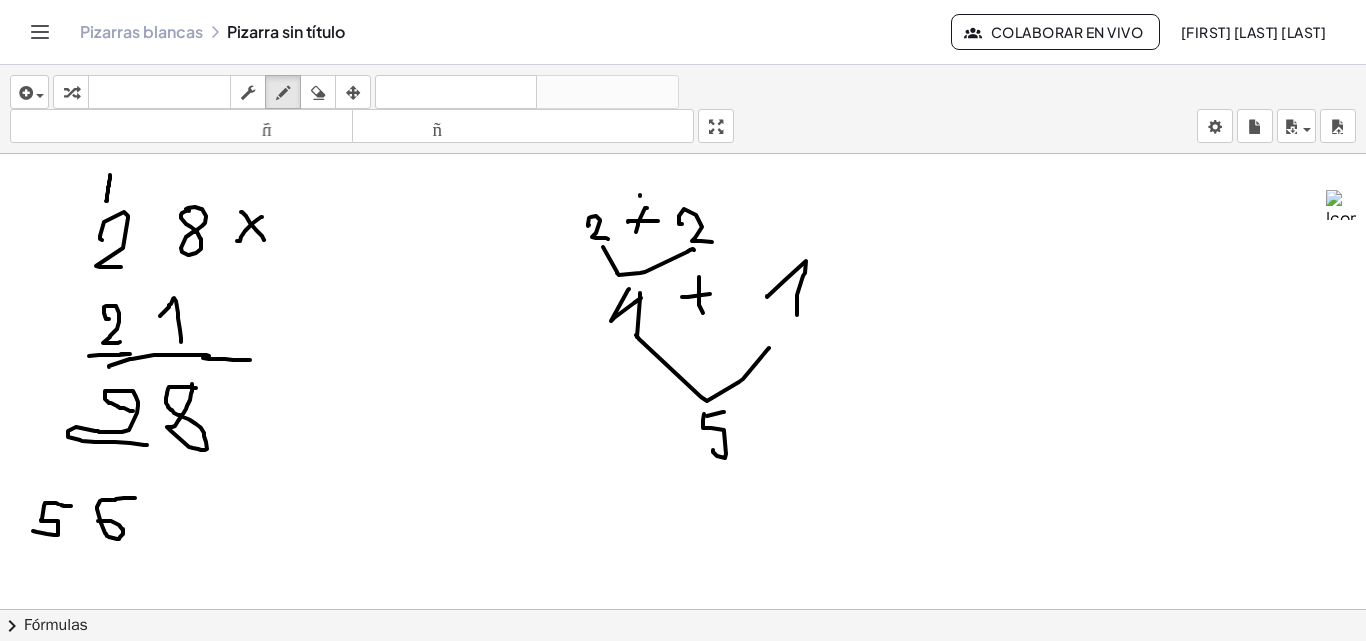 drag, startPoint x: 56, startPoint y: 503, endPoint x: 56, endPoint y: 527, distance: 24 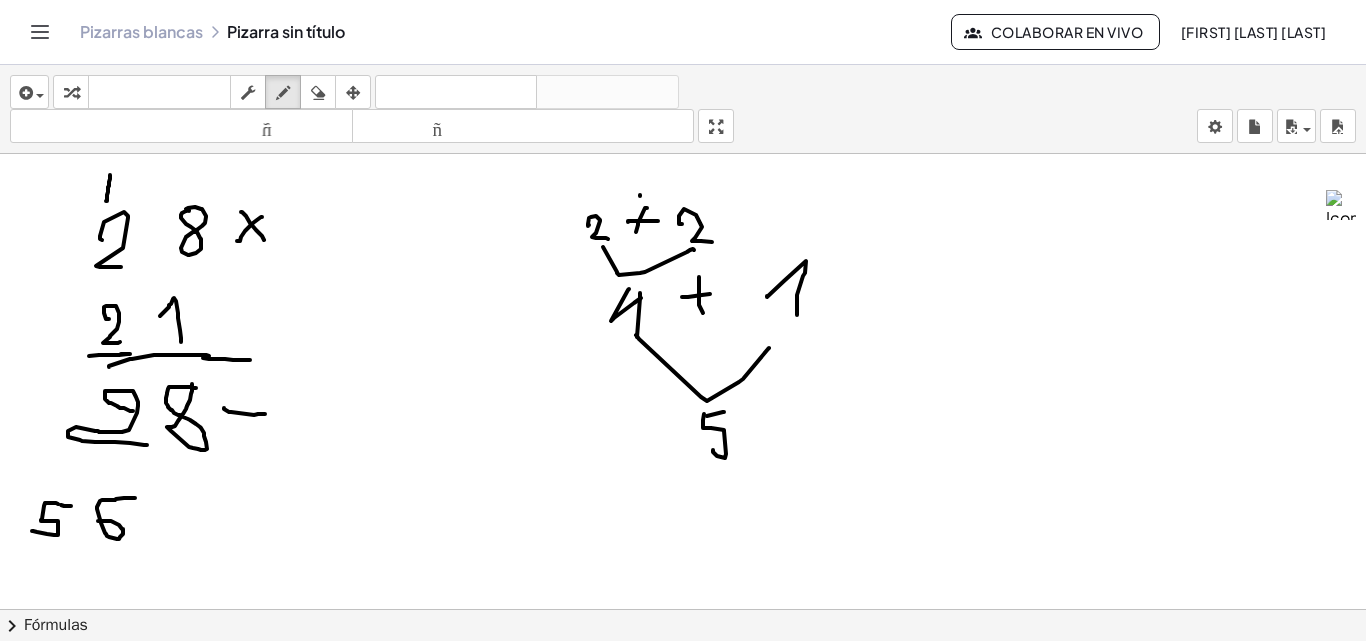 drag, startPoint x: 224, startPoint y: 408, endPoint x: 265, endPoint y: 414, distance: 41.4367 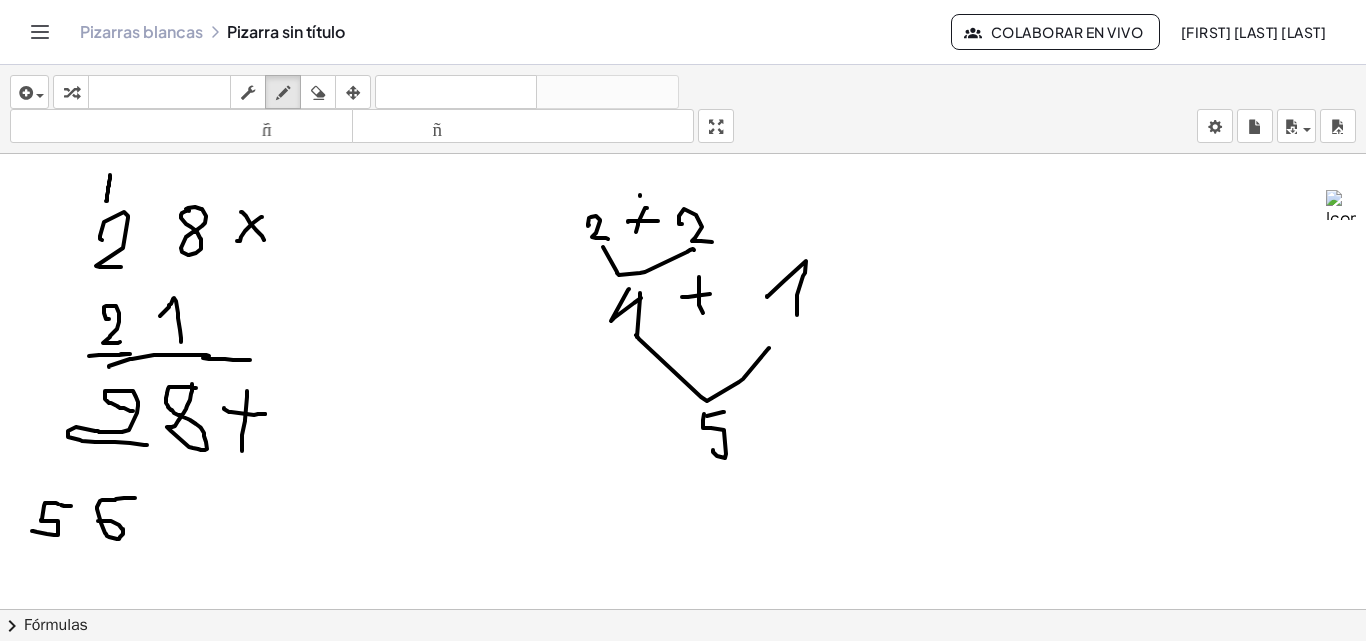 drag, startPoint x: 247, startPoint y: 391, endPoint x: 242, endPoint y: 451, distance: 60.207973 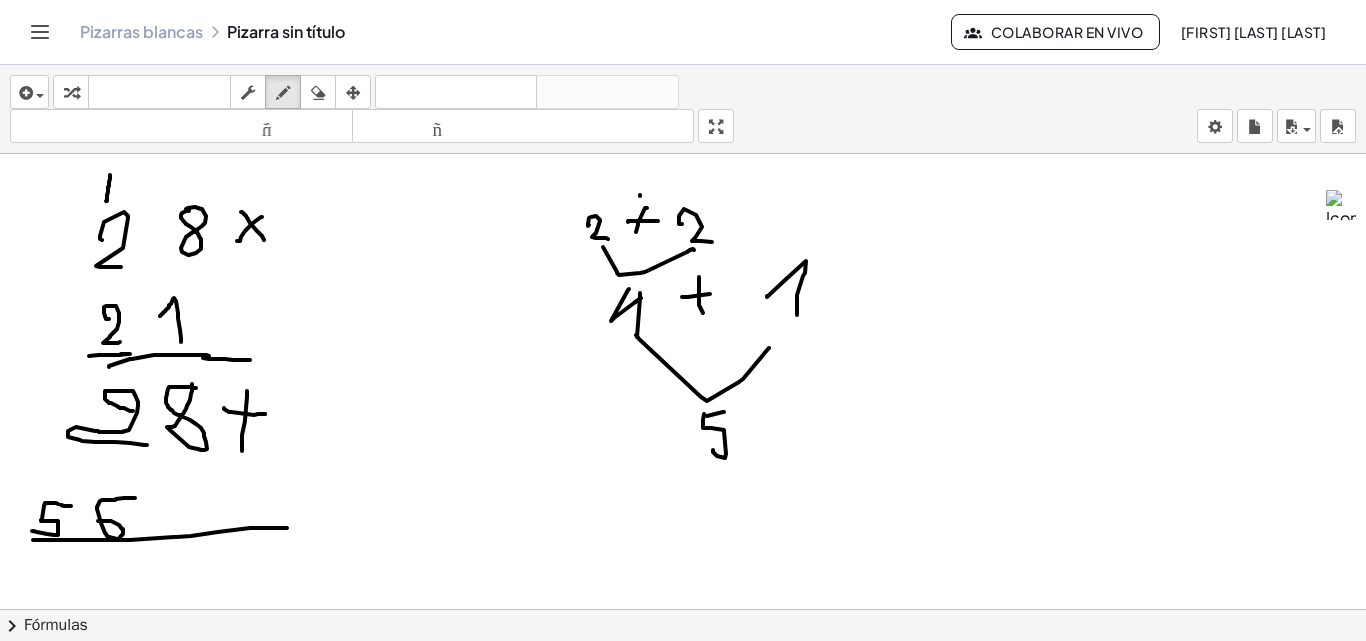 drag, startPoint x: 33, startPoint y: 540, endPoint x: 287, endPoint y: 528, distance: 254.28331 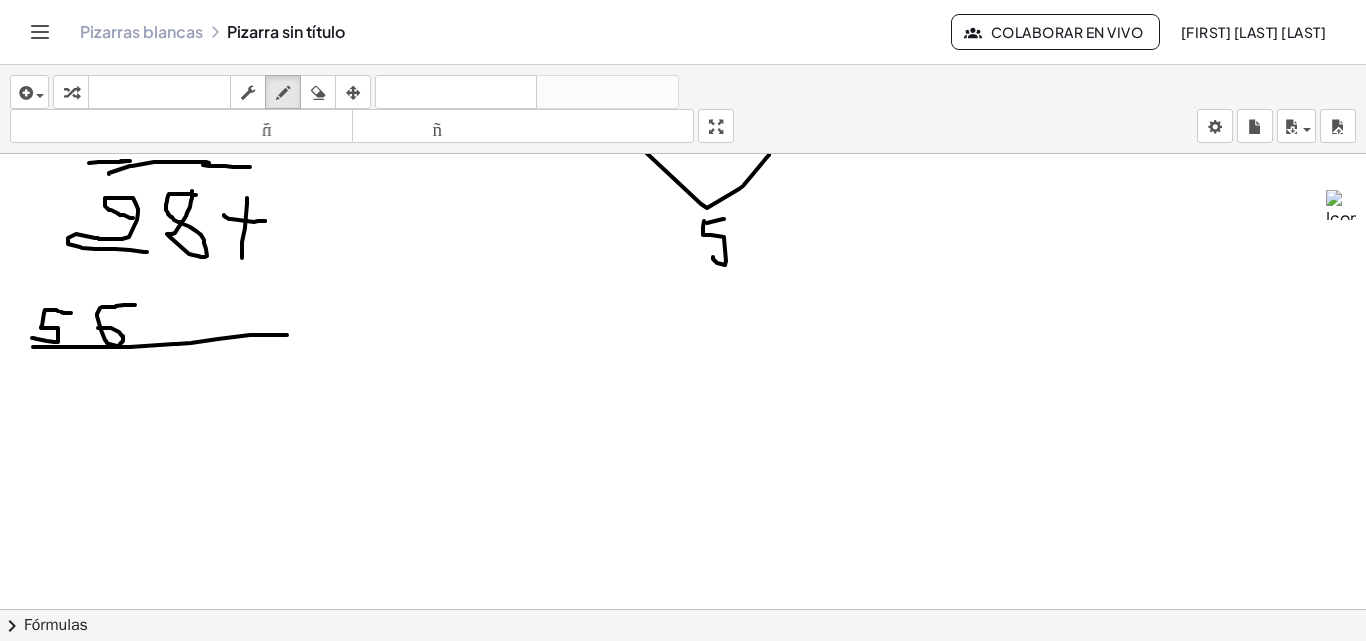 scroll, scrollTop: 200, scrollLeft: 0, axis: vertical 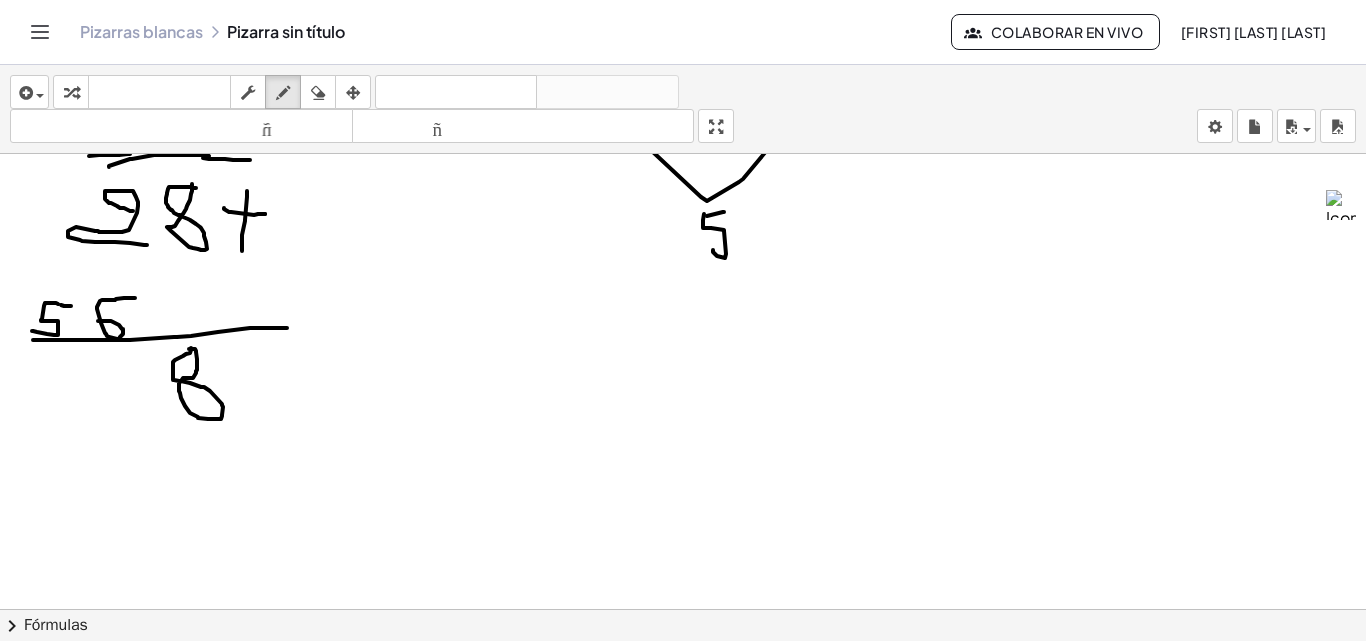 click at bounding box center [683, 488] 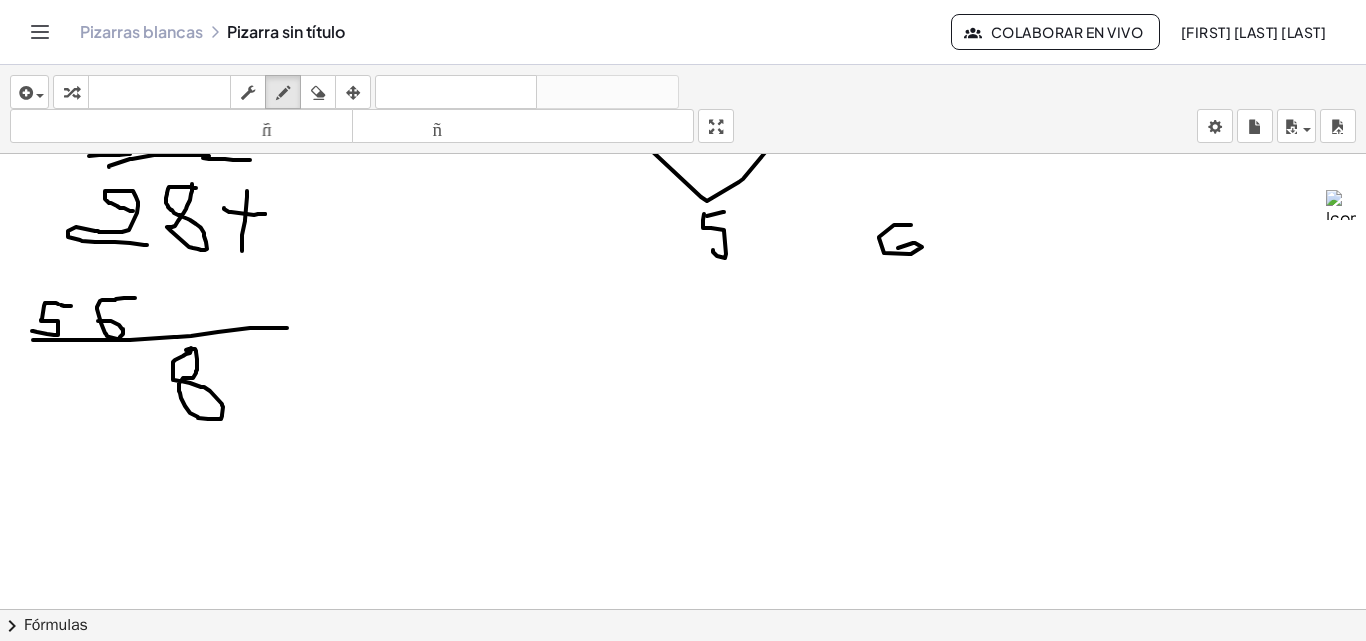 drag, startPoint x: 894, startPoint y: 225, endPoint x: 954, endPoint y: 224, distance: 60.00833 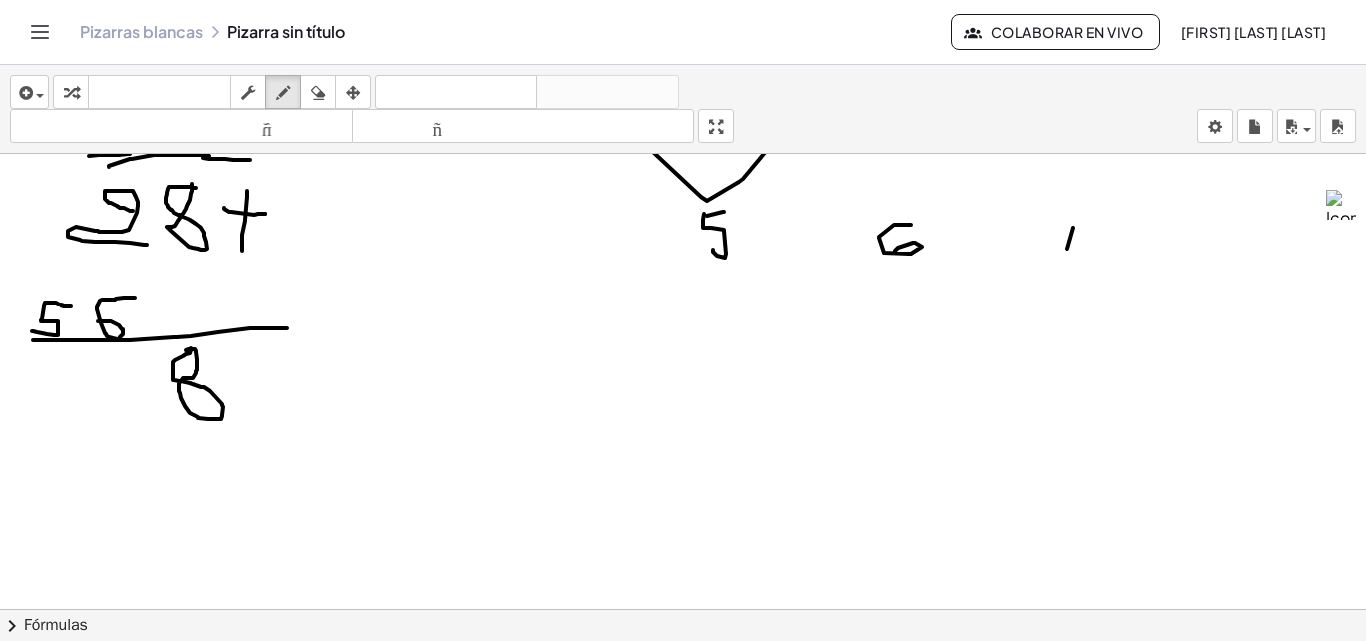 drag, startPoint x: 1067, startPoint y: 249, endPoint x: 1127, endPoint y: 211, distance: 71.021126 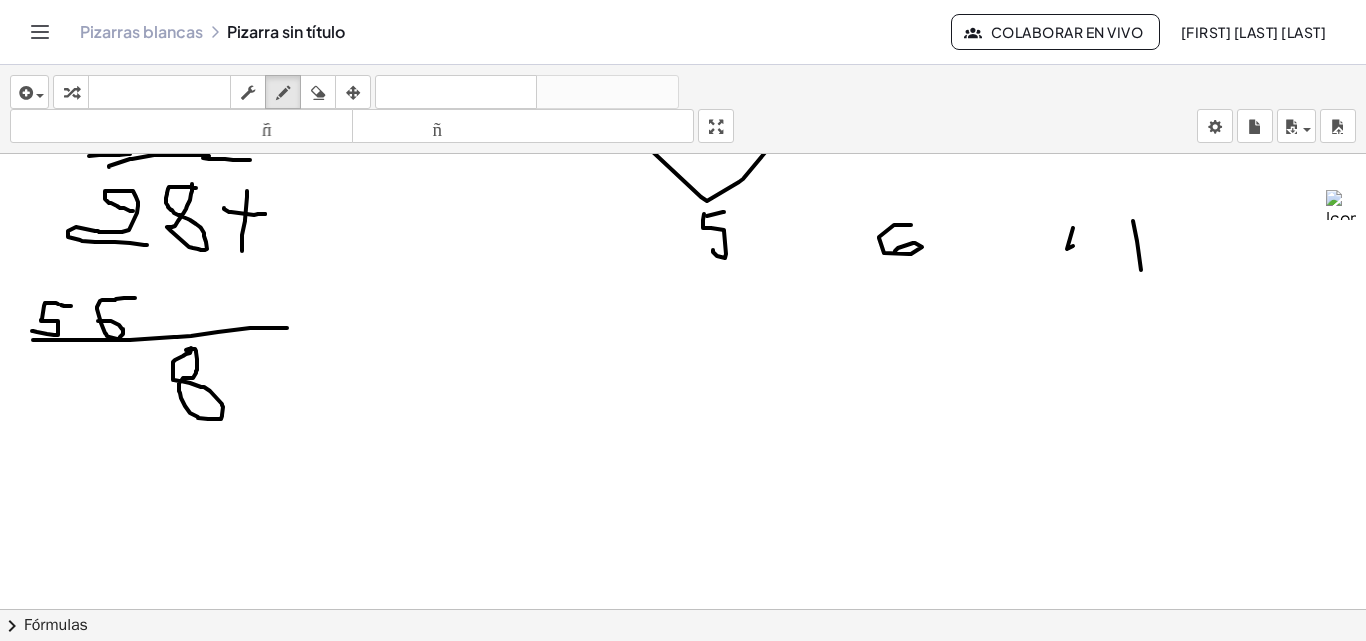 drag, startPoint x: 1141, startPoint y: 270, endPoint x: 1008, endPoint y: 237, distance: 137.03284 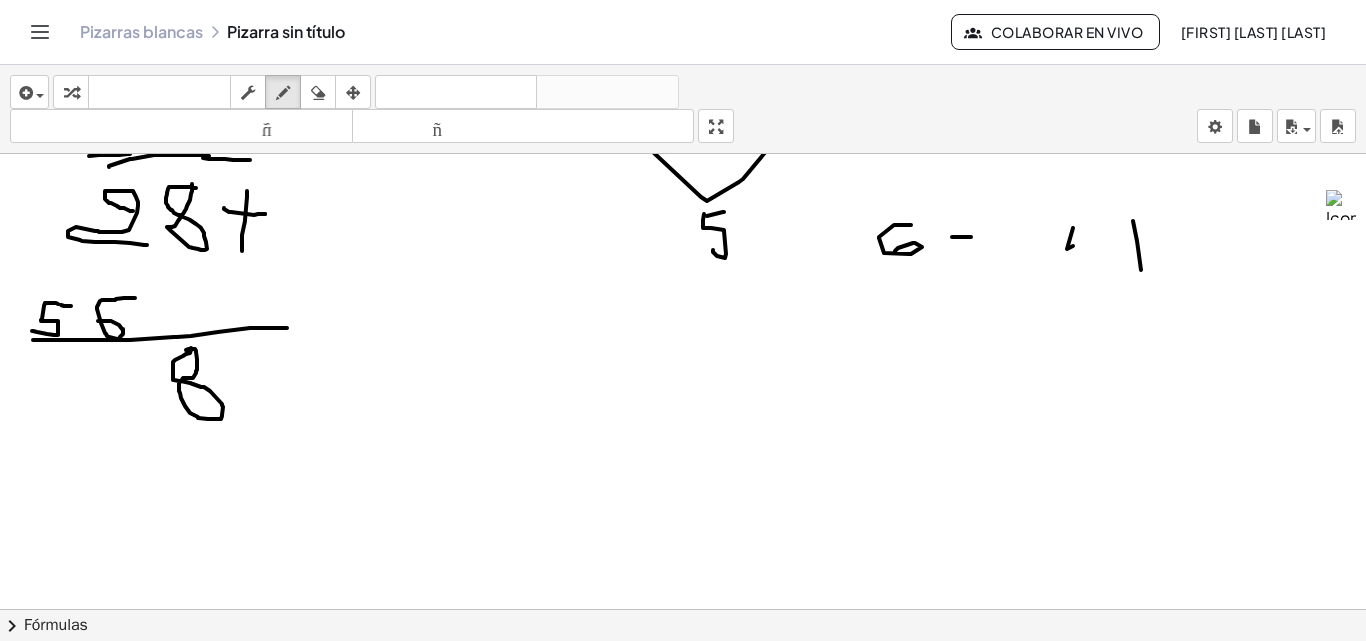 drag, startPoint x: 952, startPoint y: 237, endPoint x: 967, endPoint y: 230, distance: 16.552946 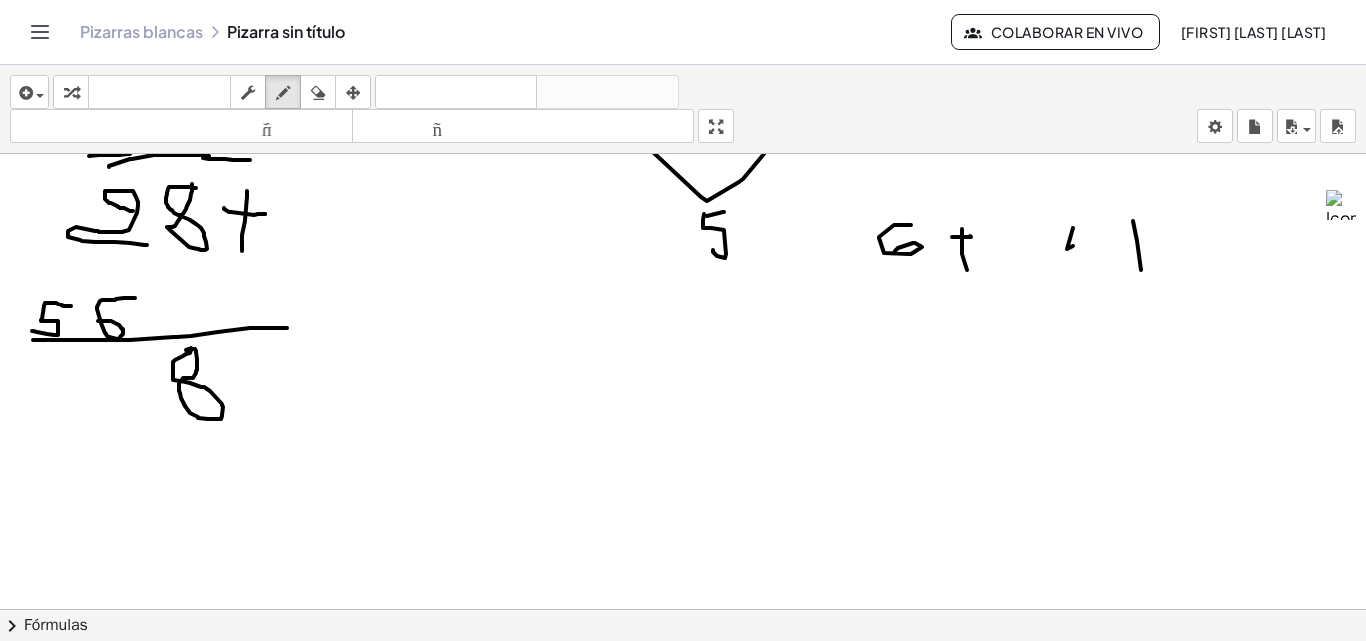 drag, startPoint x: 962, startPoint y: 254, endPoint x: 967, endPoint y: 270, distance: 16.763054 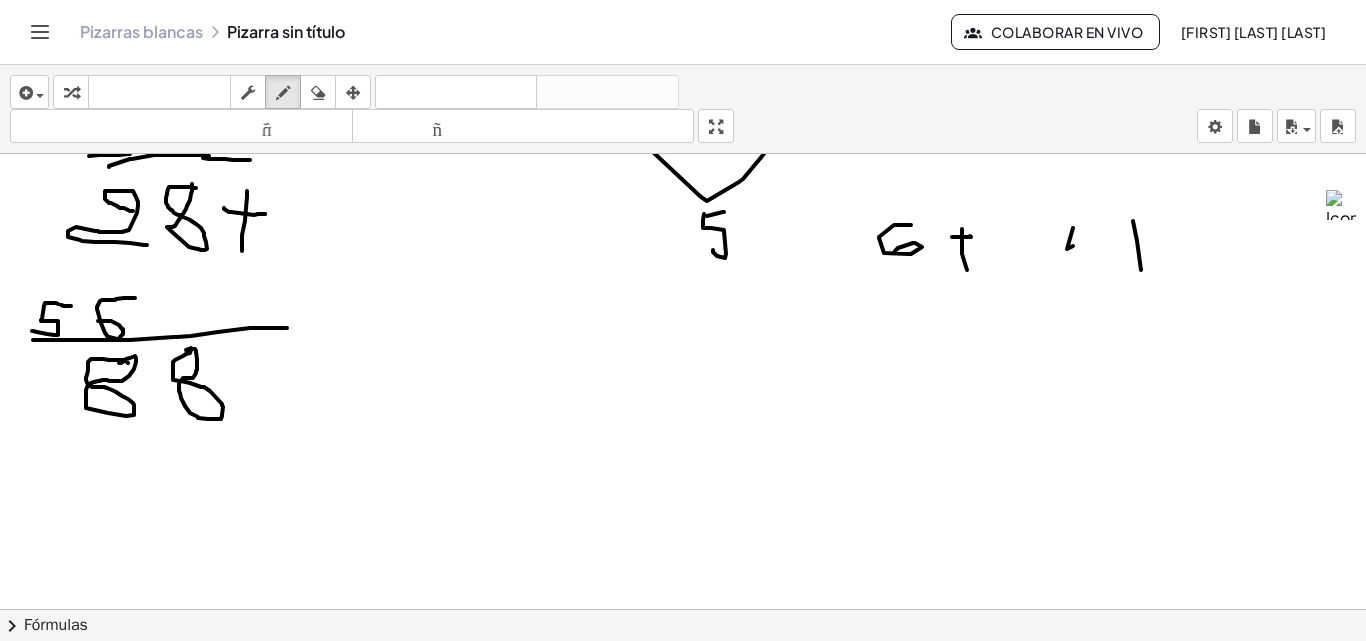 click at bounding box center (683, 488) 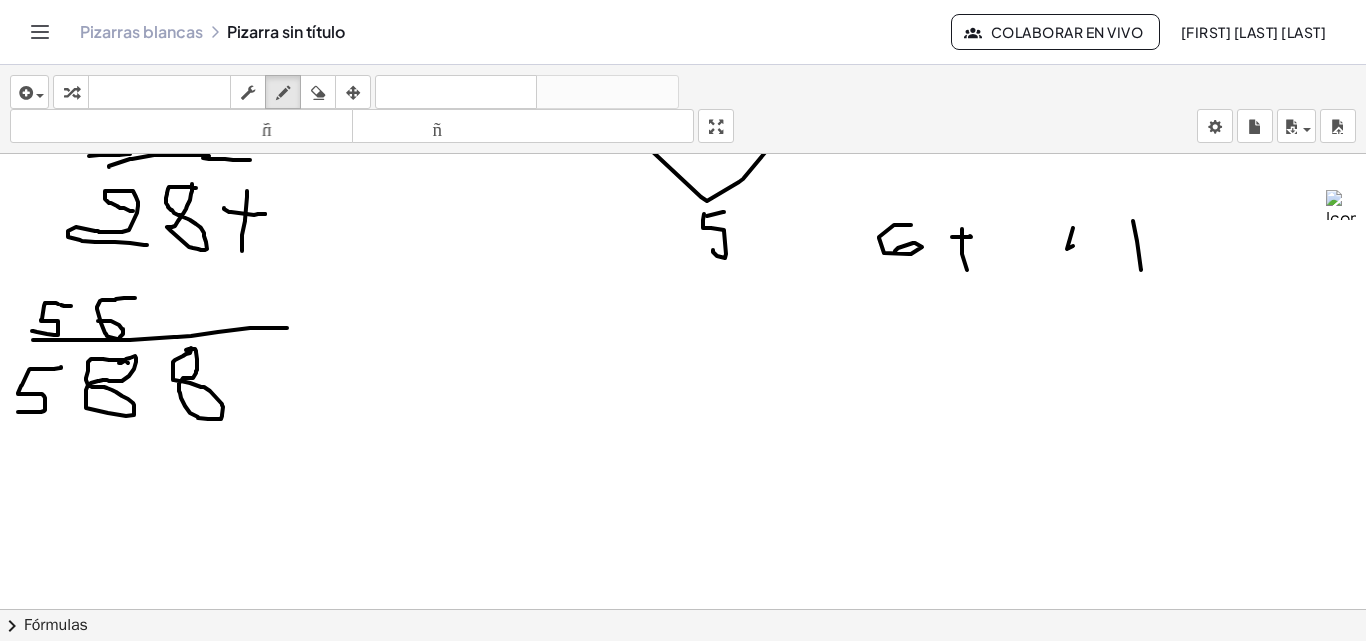 drag, startPoint x: 61, startPoint y: 367, endPoint x: 18, endPoint y: 412, distance: 62.241467 